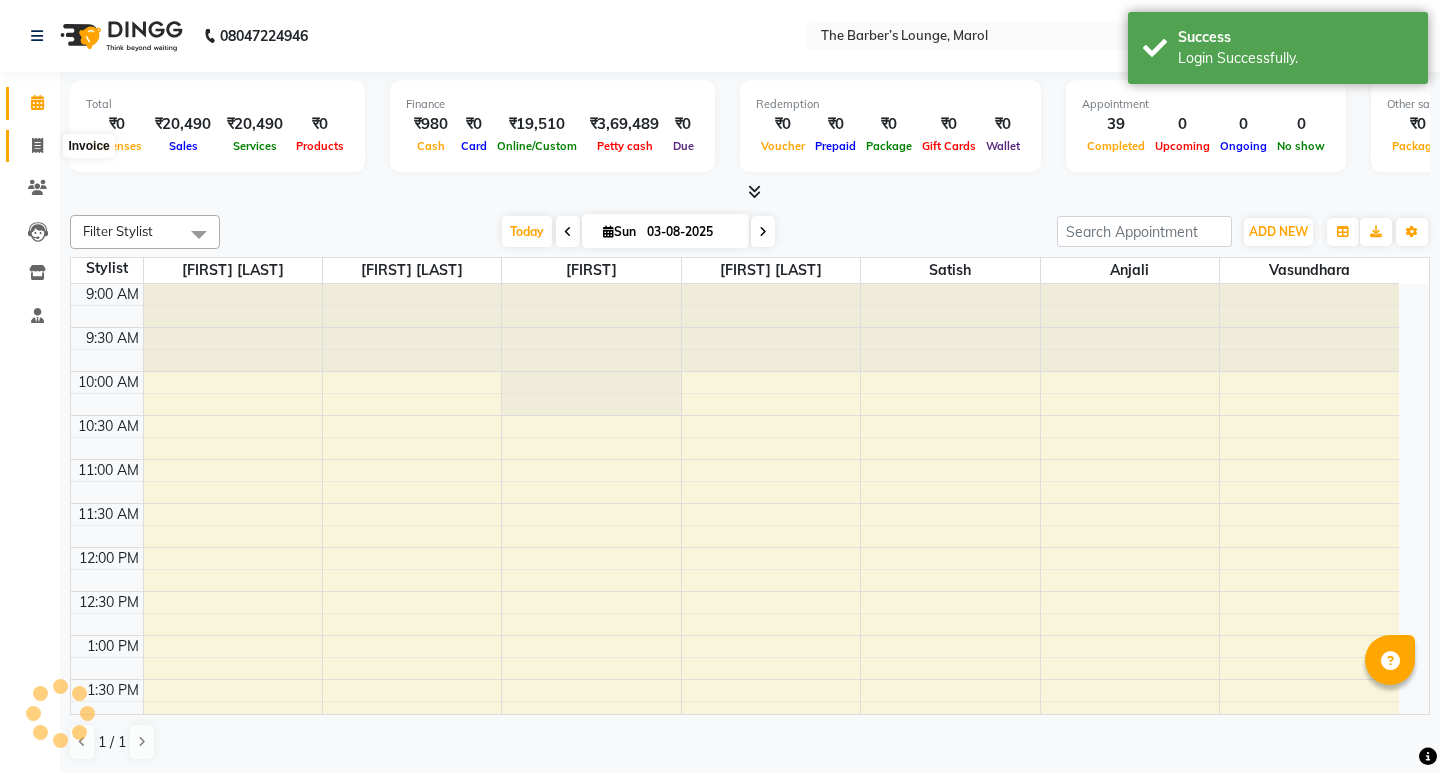 click 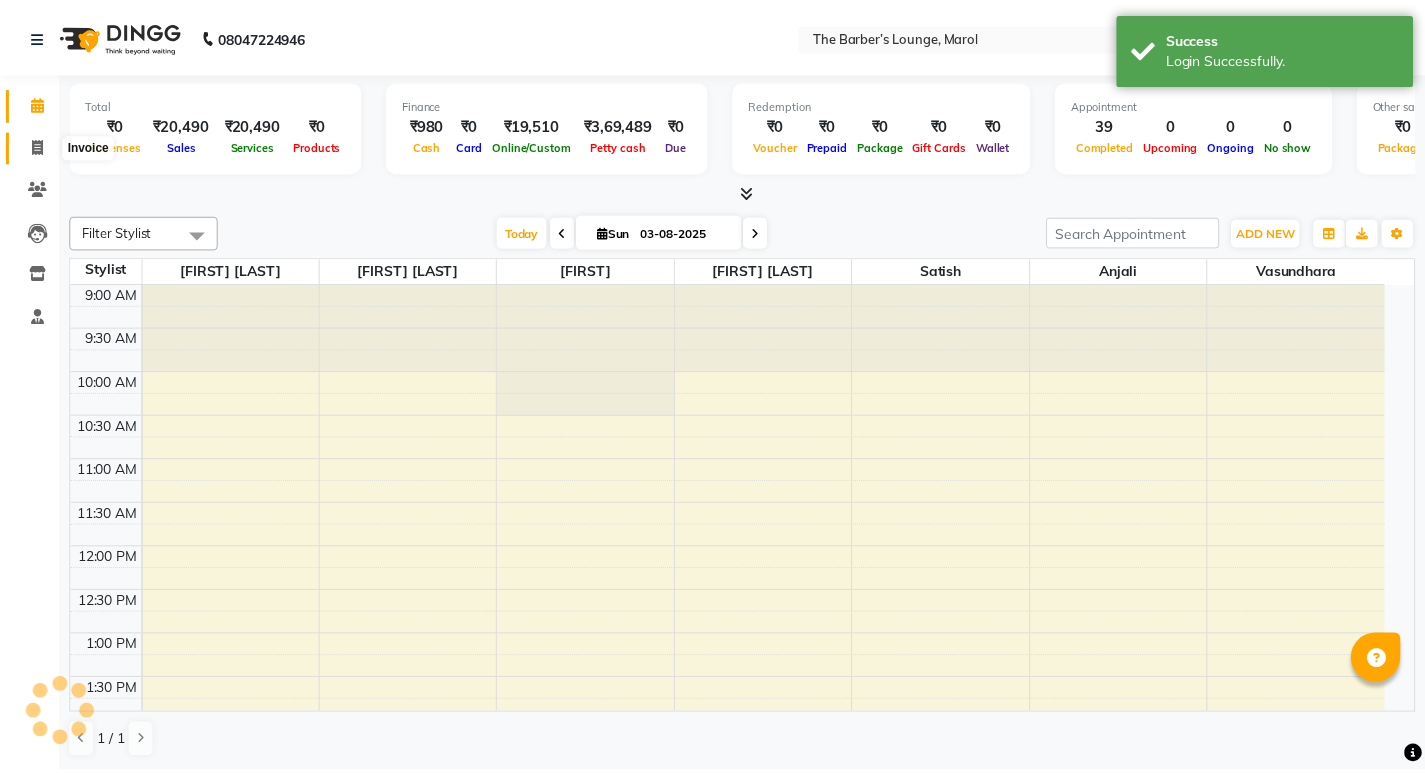 scroll, scrollTop: 0, scrollLeft: 0, axis: both 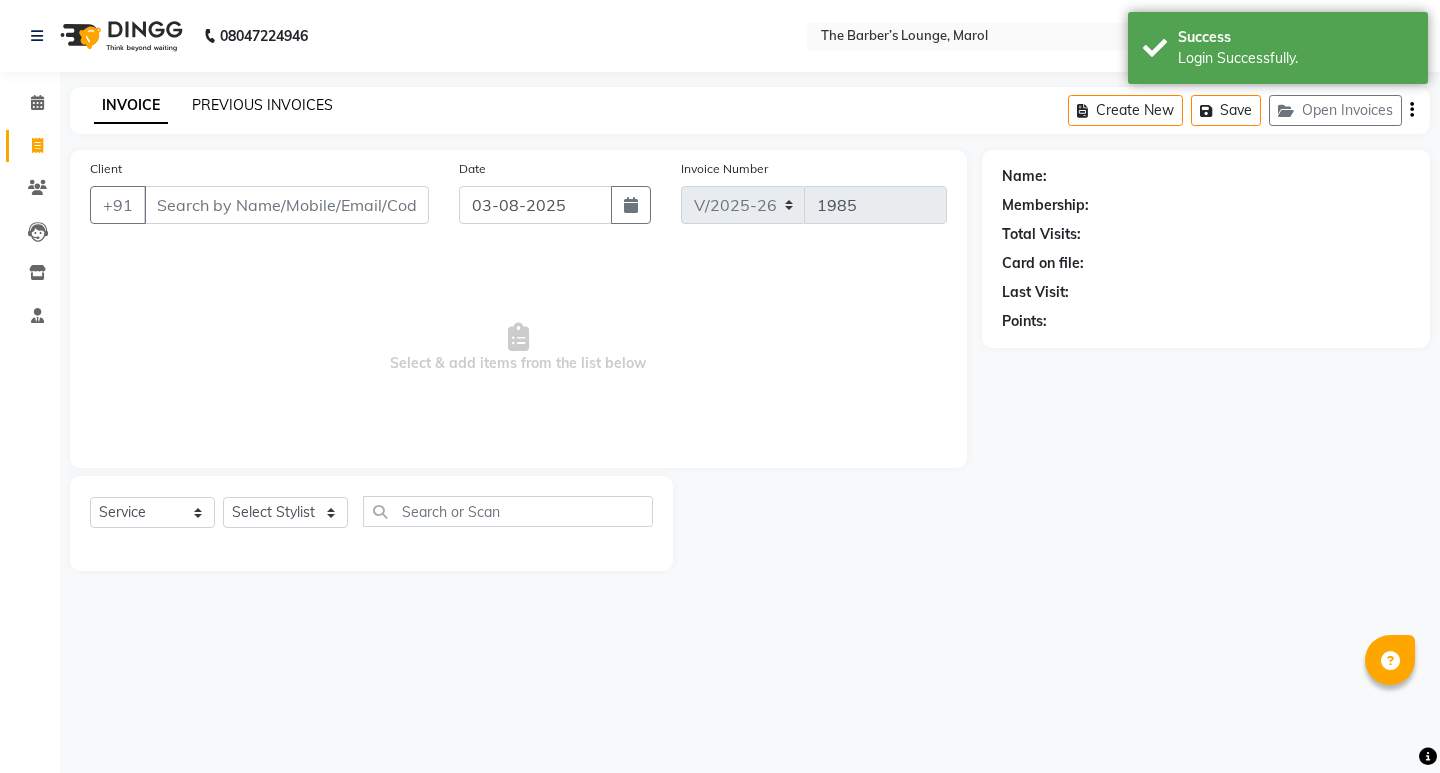click on "PREVIOUS INVOICES" 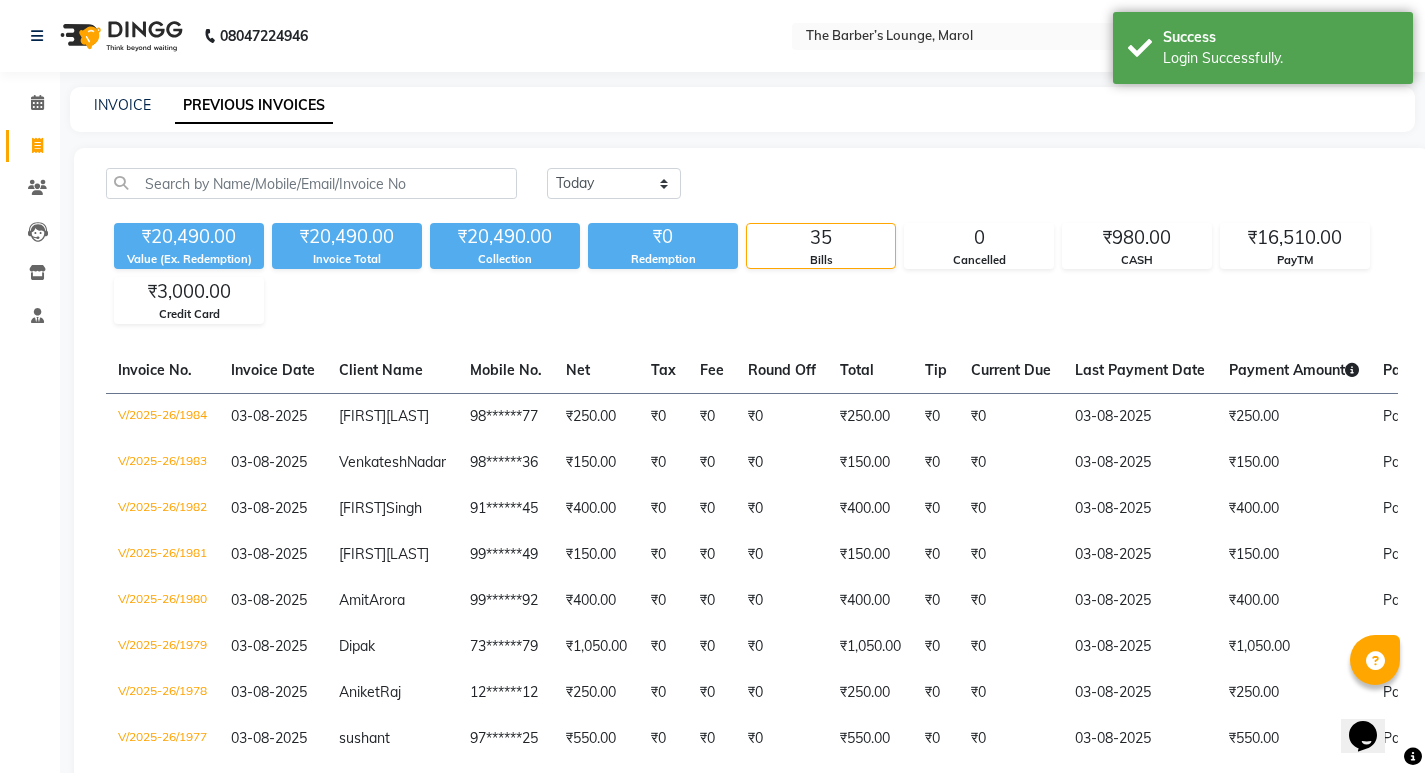 scroll, scrollTop: 0, scrollLeft: 0, axis: both 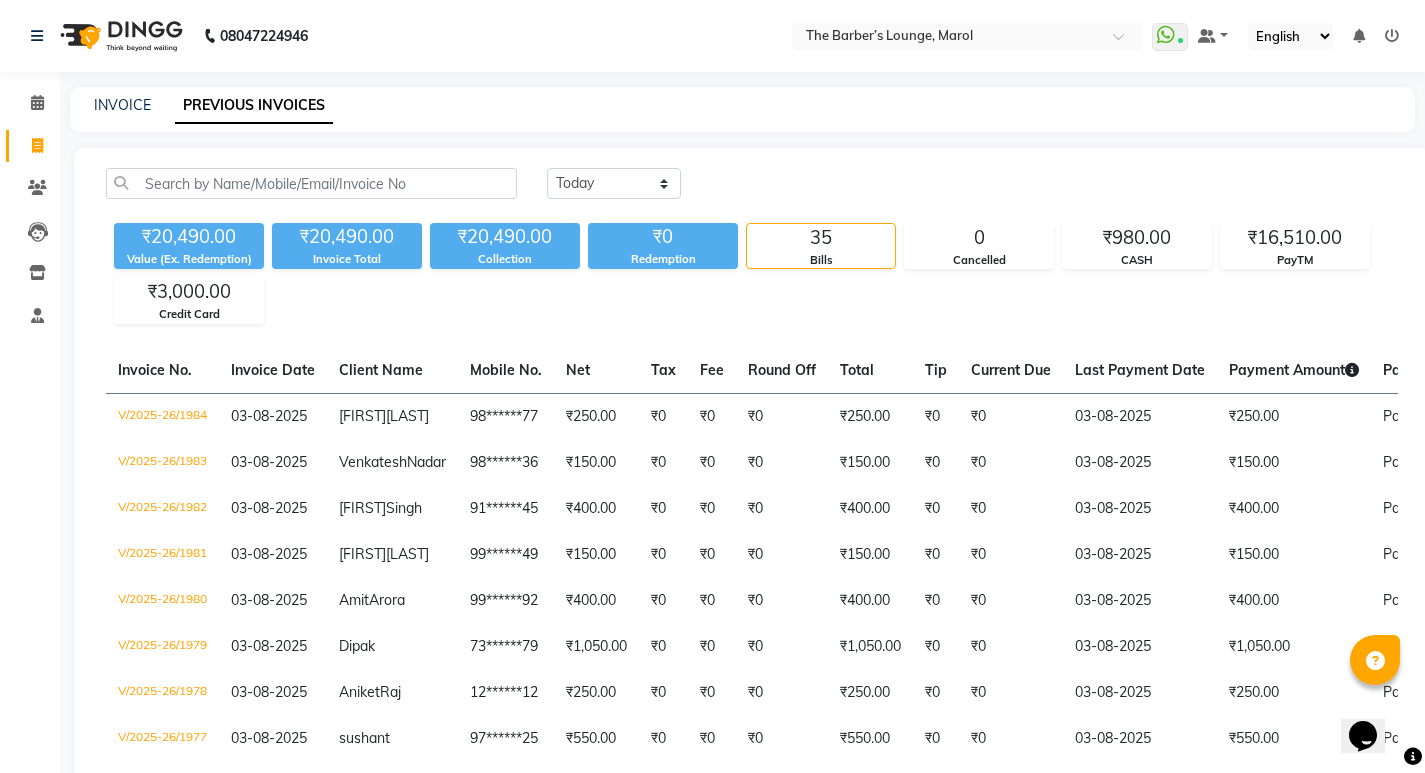 click on "INVOICE" 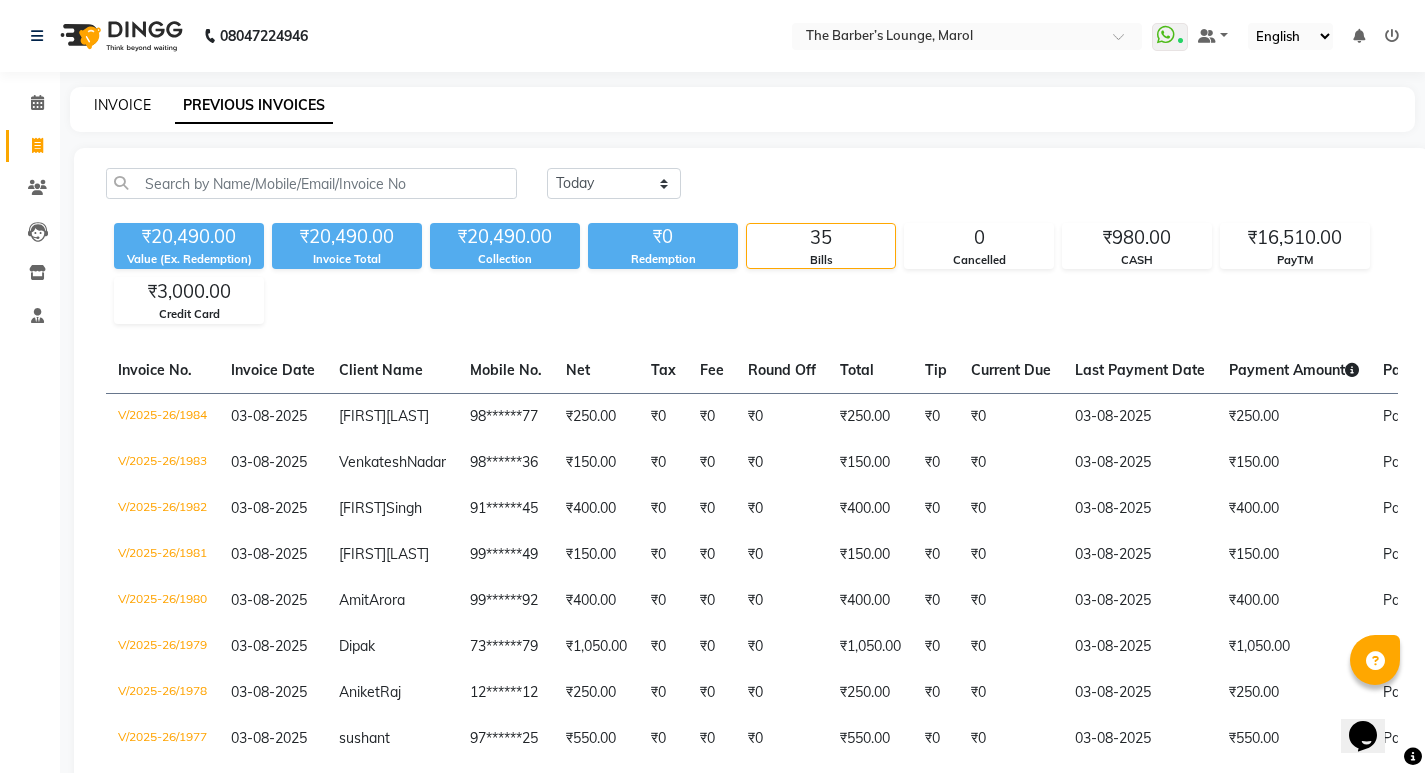 click on "INVOICE" 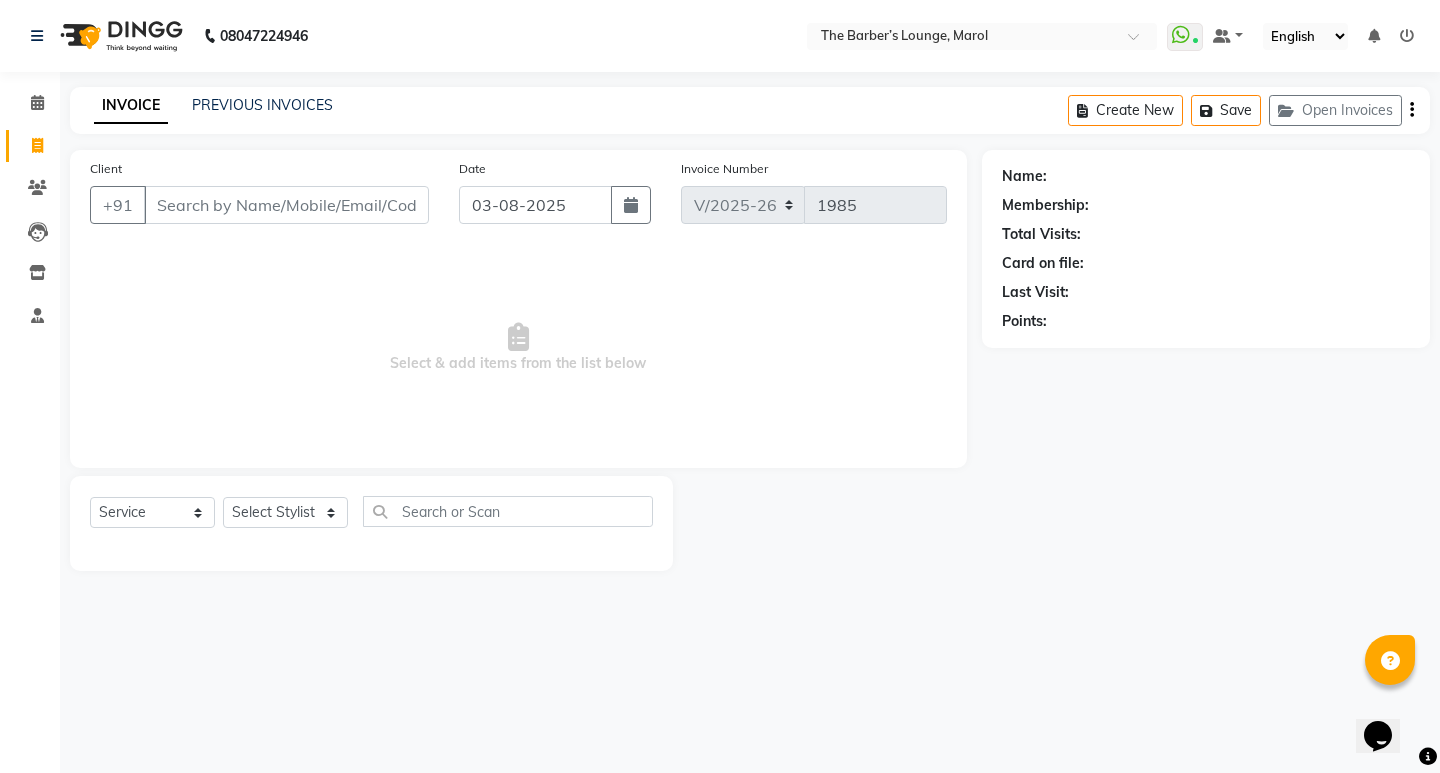 click on "Client" at bounding box center [286, 205] 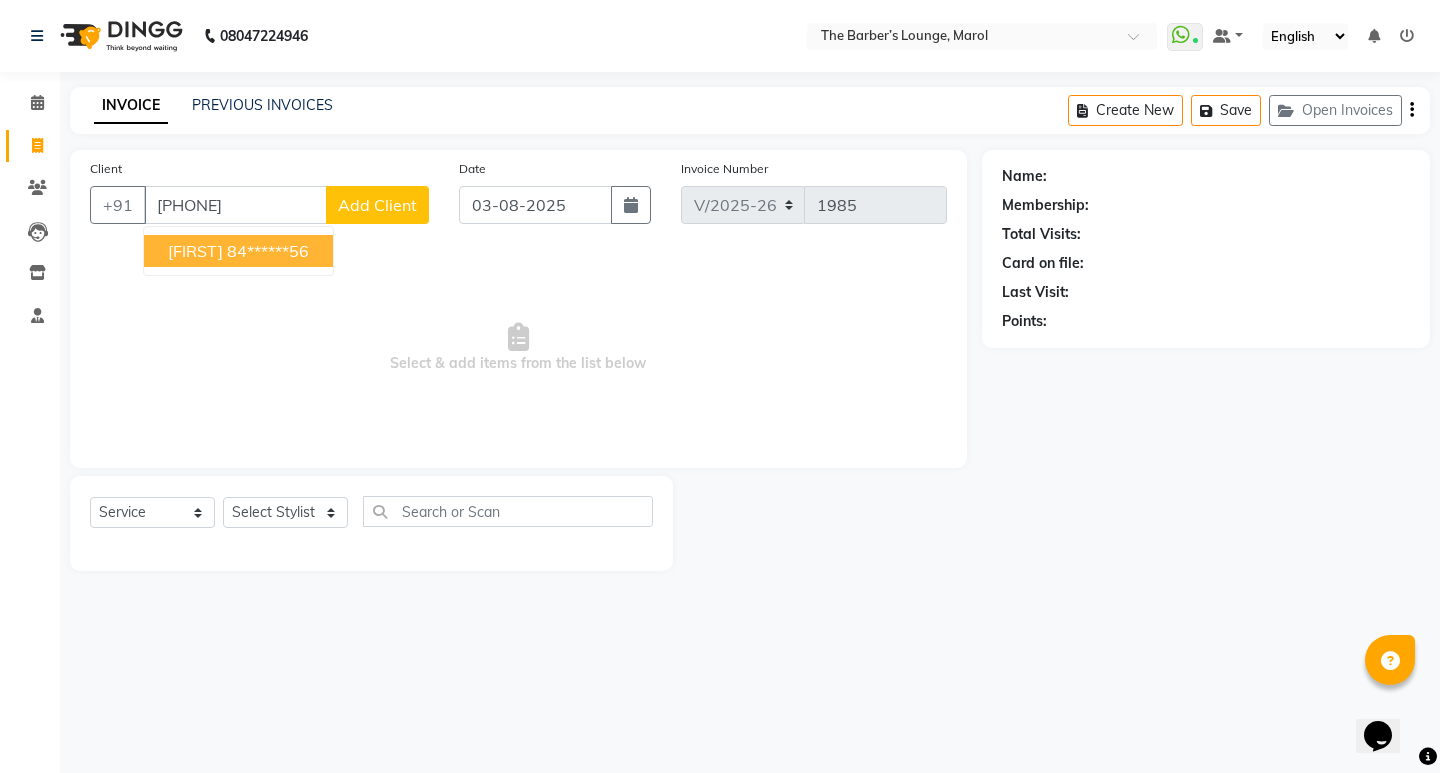 click on "[FIRST] [PHONE]" at bounding box center (238, 251) 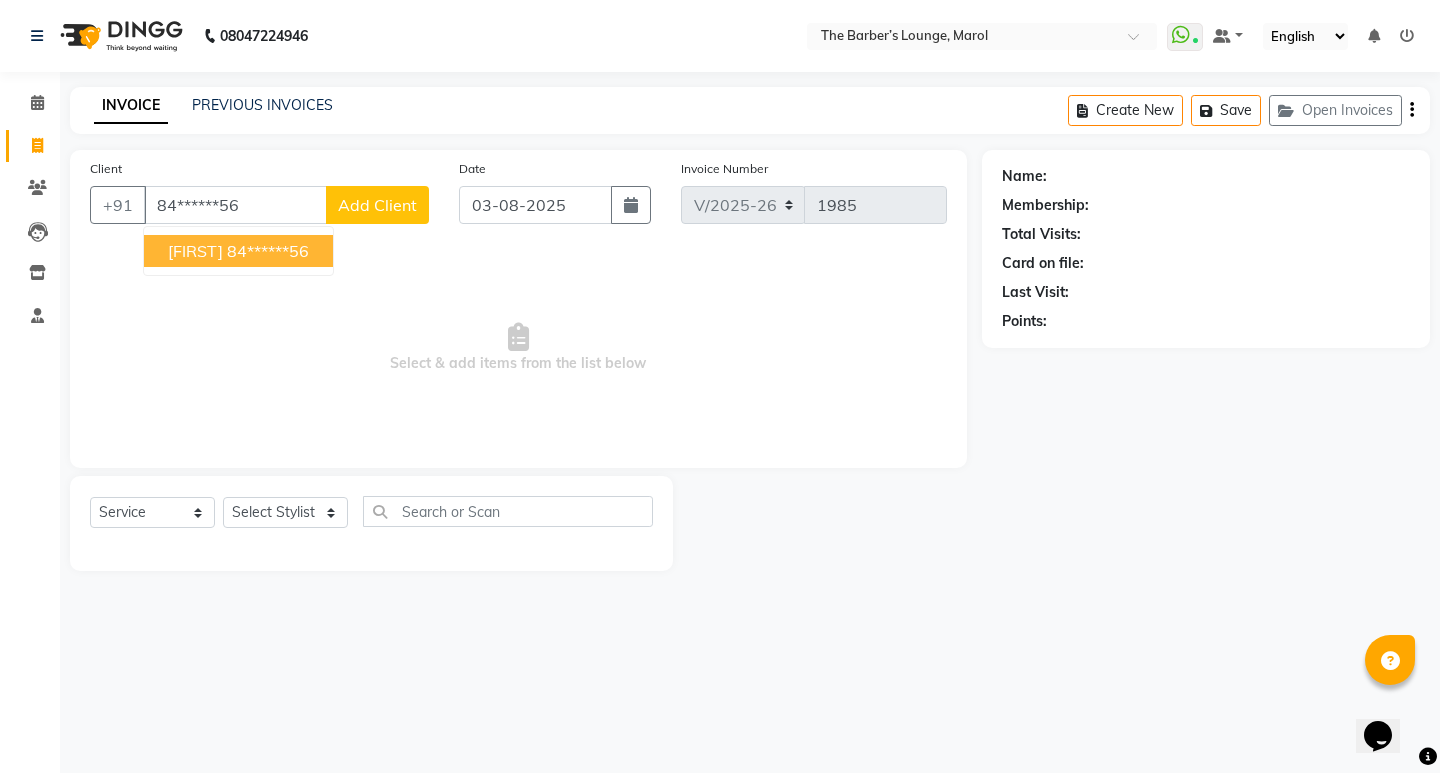 type on "84******56" 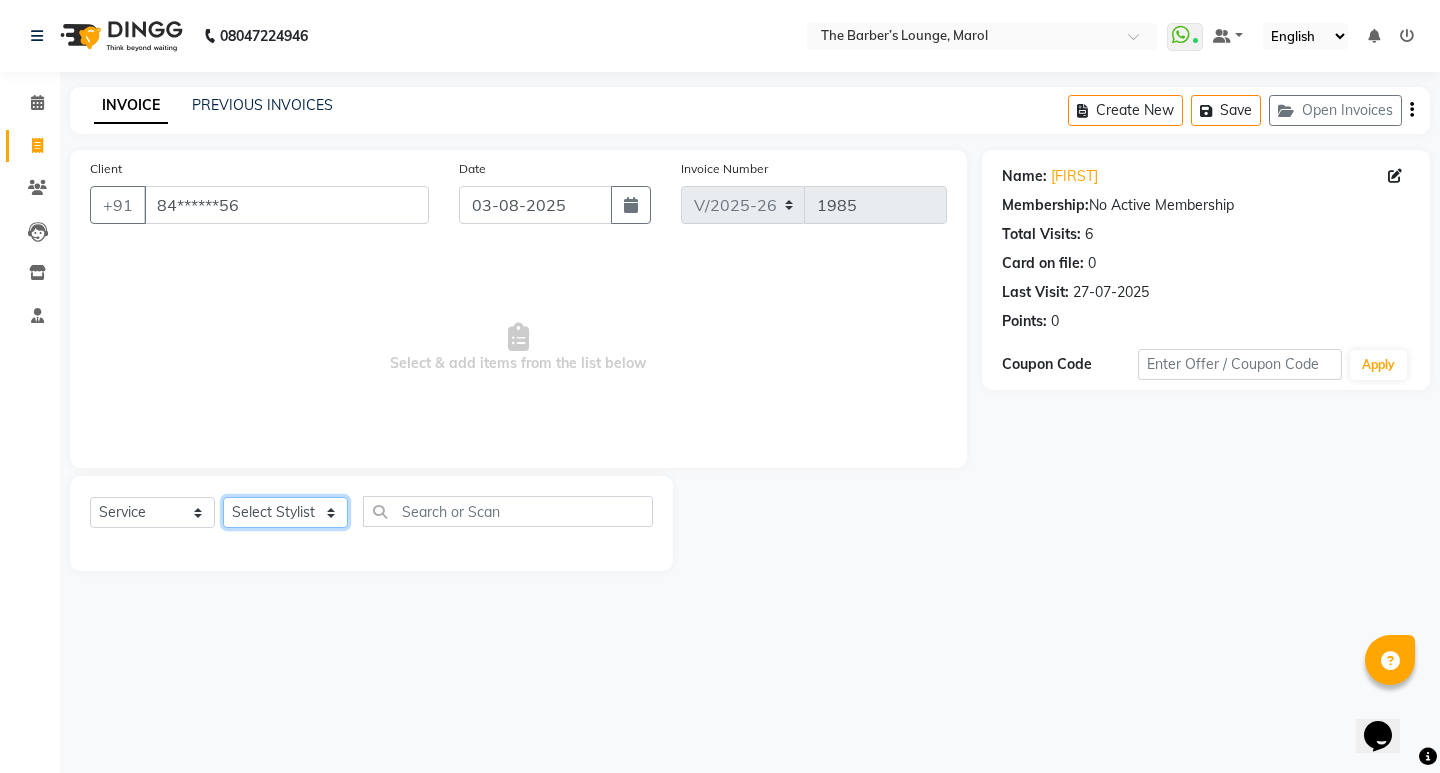 click on "Select Stylist [FIRST] [FIRST] [LAST] [FIRST] [LAST] [FIRST] [LAST] [FIRST] [FIRST] [FIRST]" 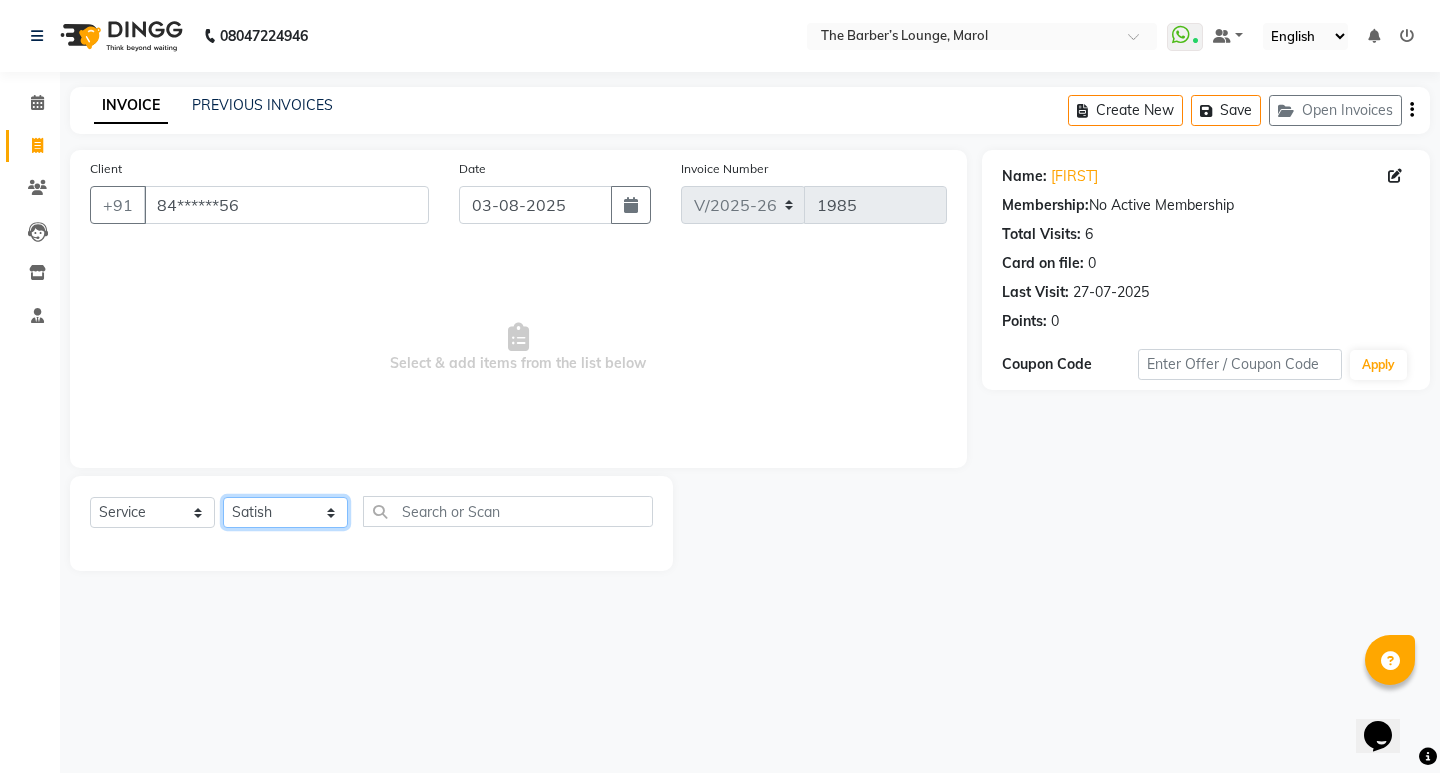click on "Select Stylist [FIRST] [FIRST] [LAST] [FIRST] [LAST] [FIRST] [LAST] [FIRST] [FIRST] [FIRST]" 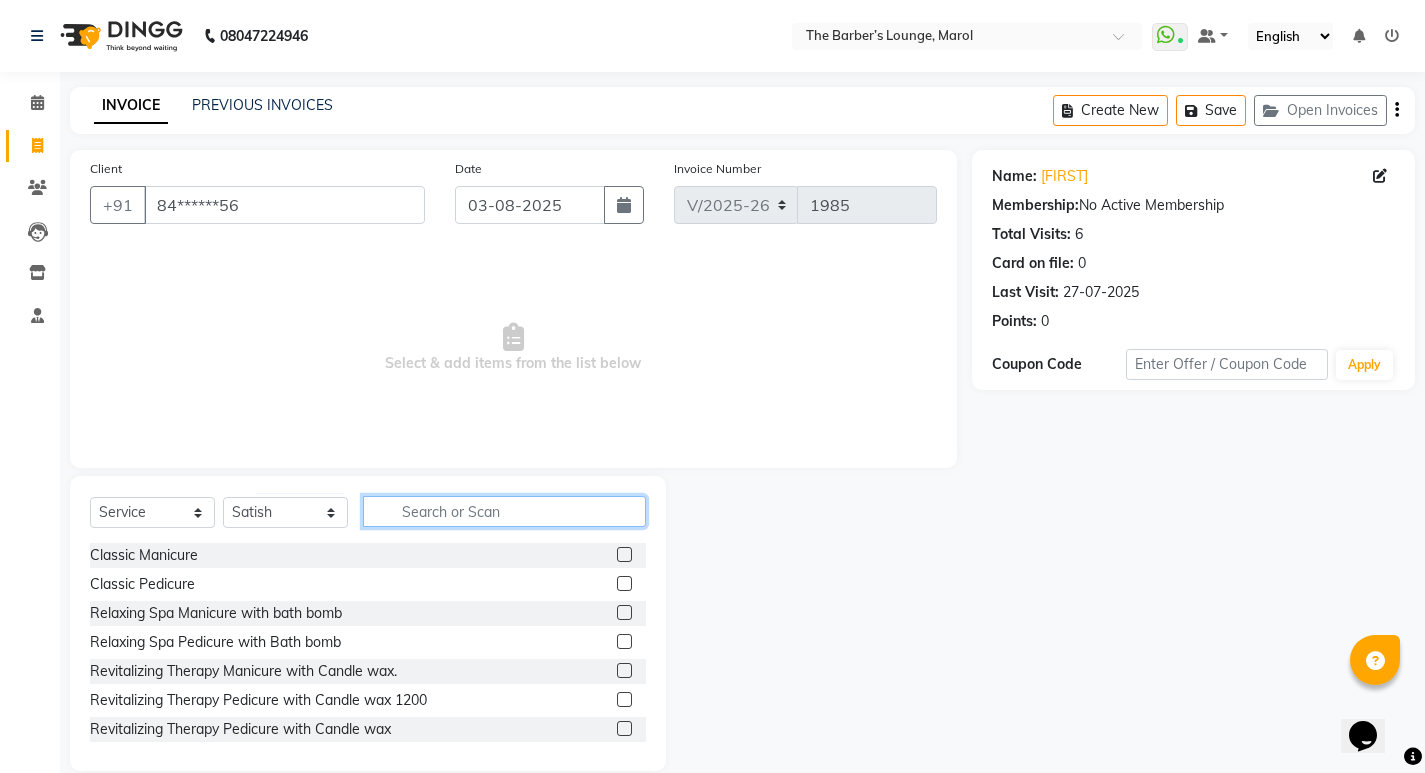 click 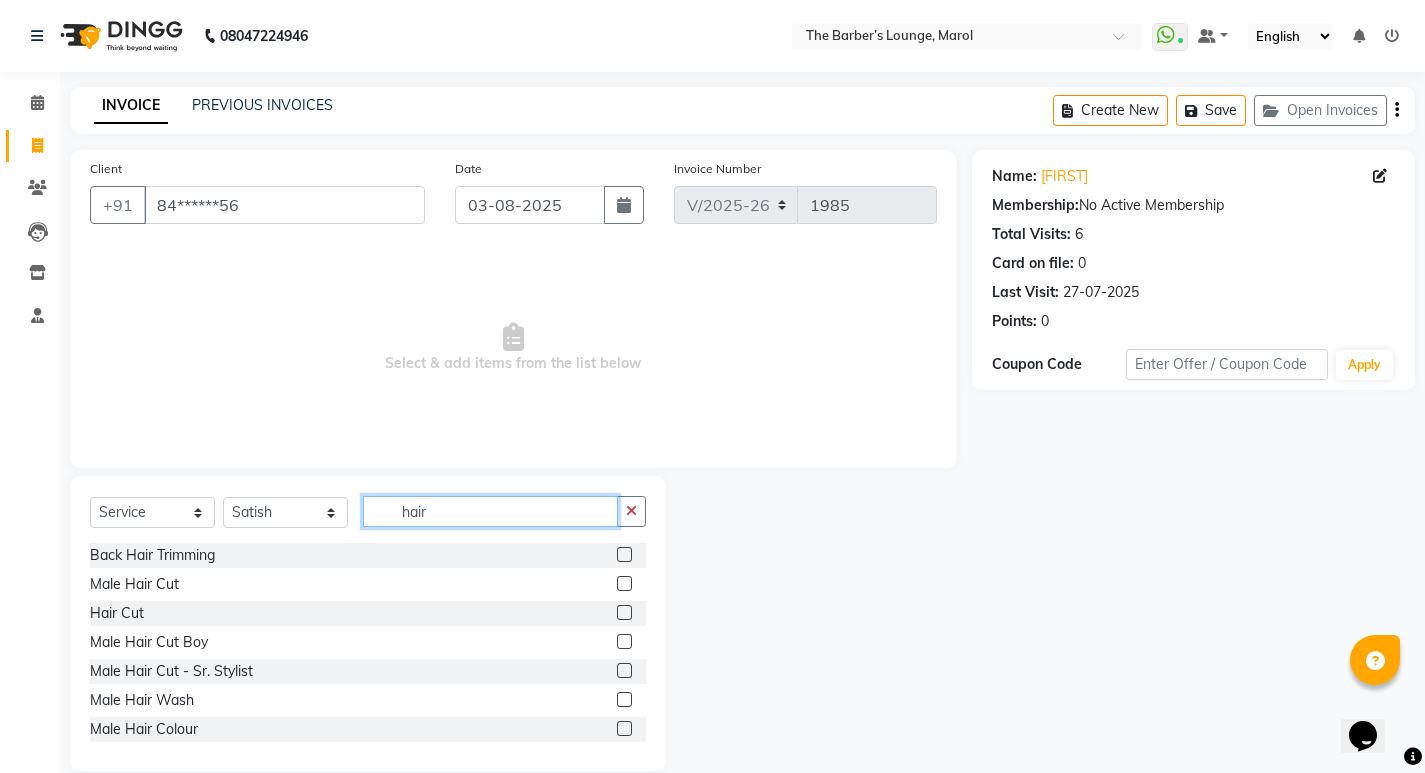 type on "hair" 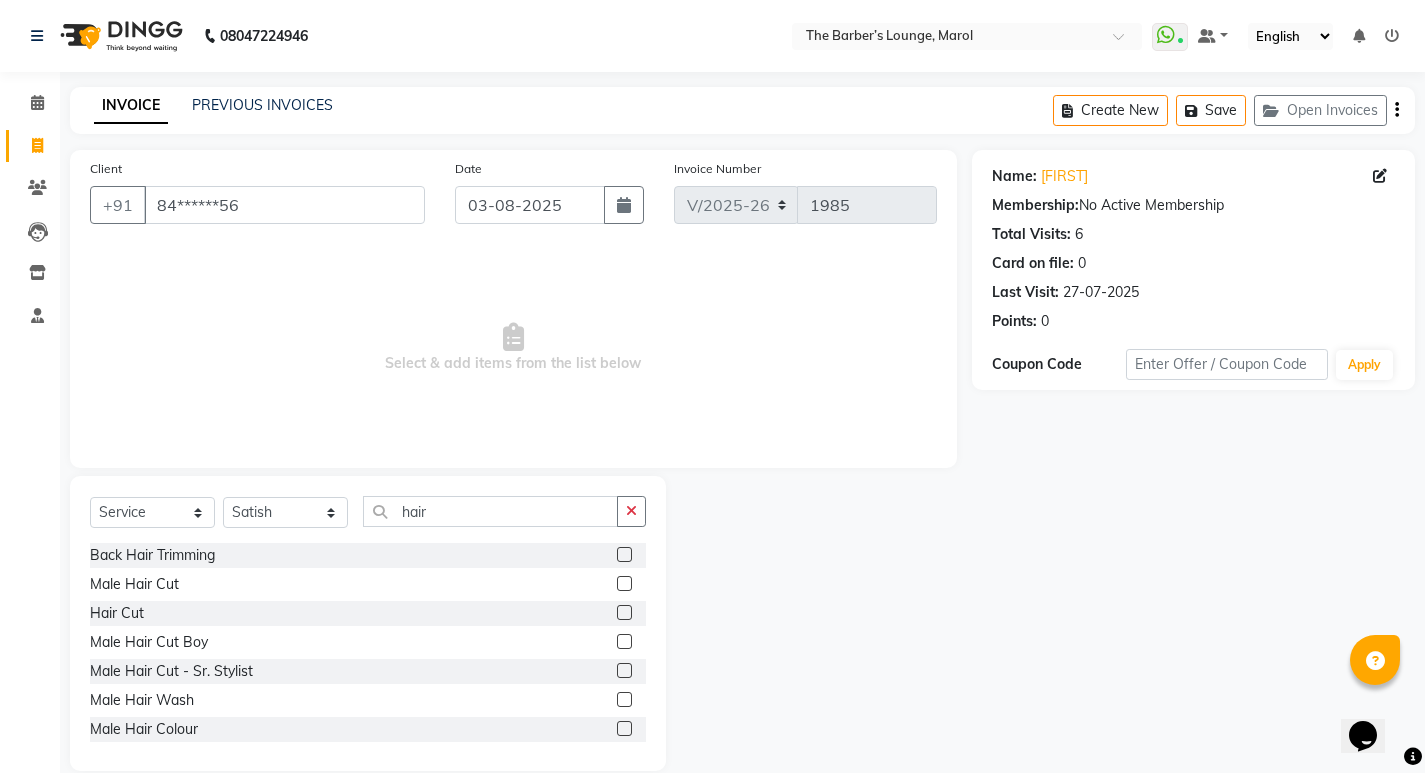 click 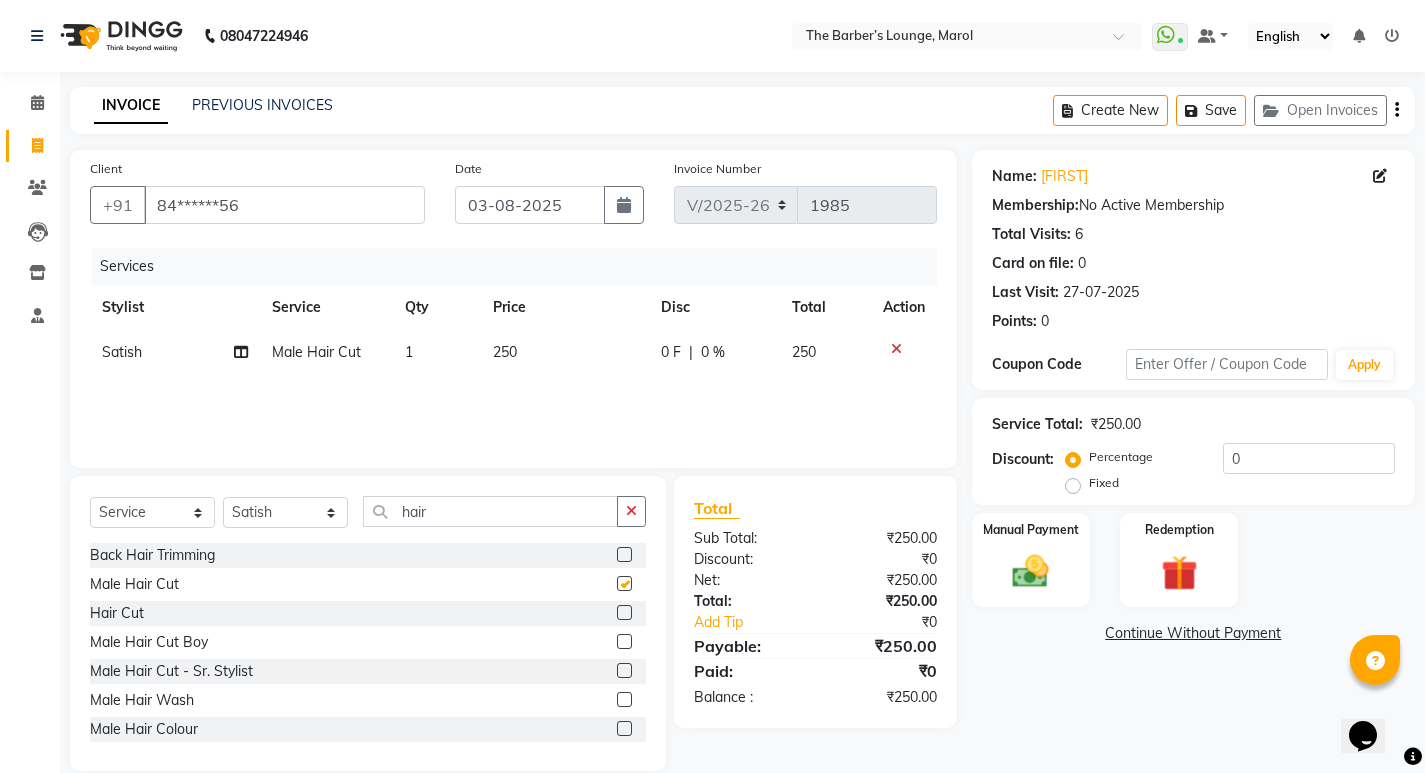 checkbox on "false" 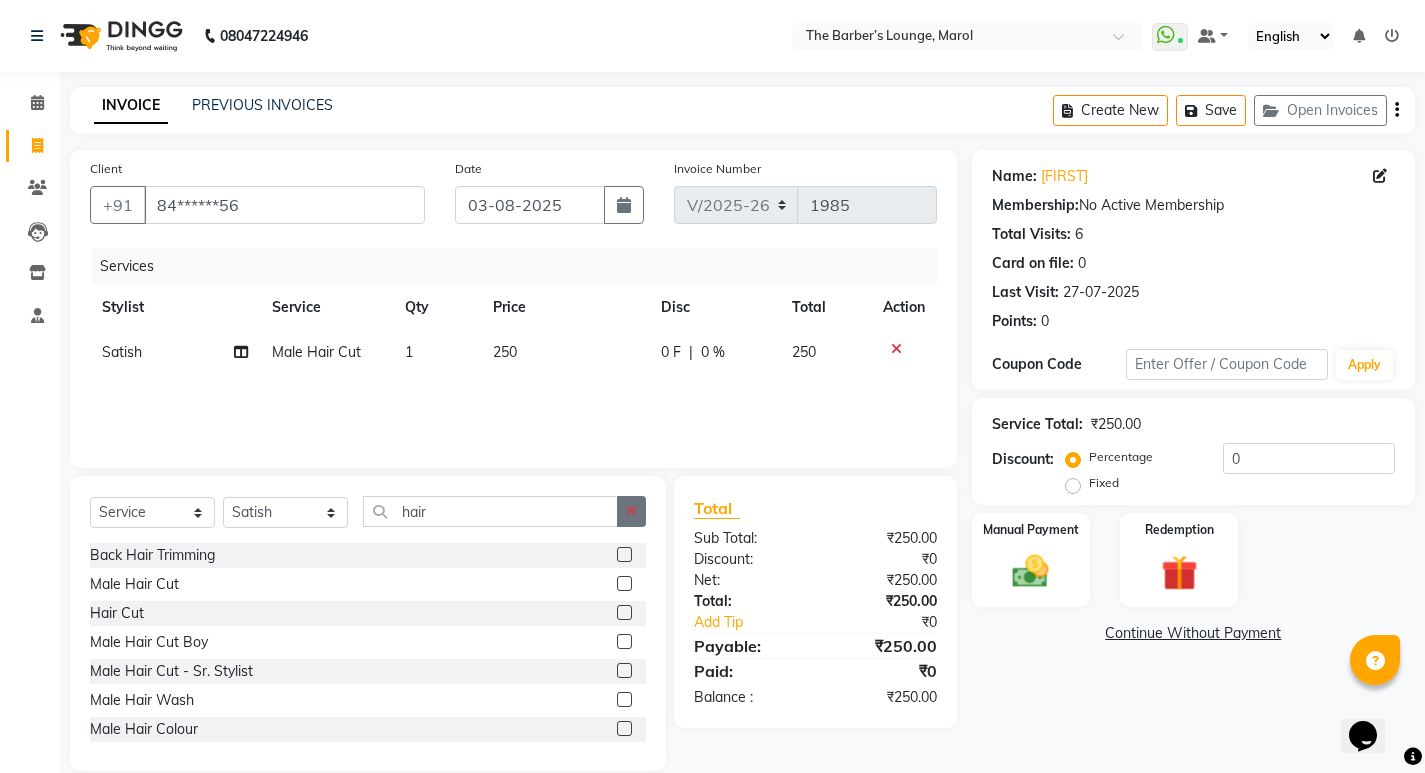 click 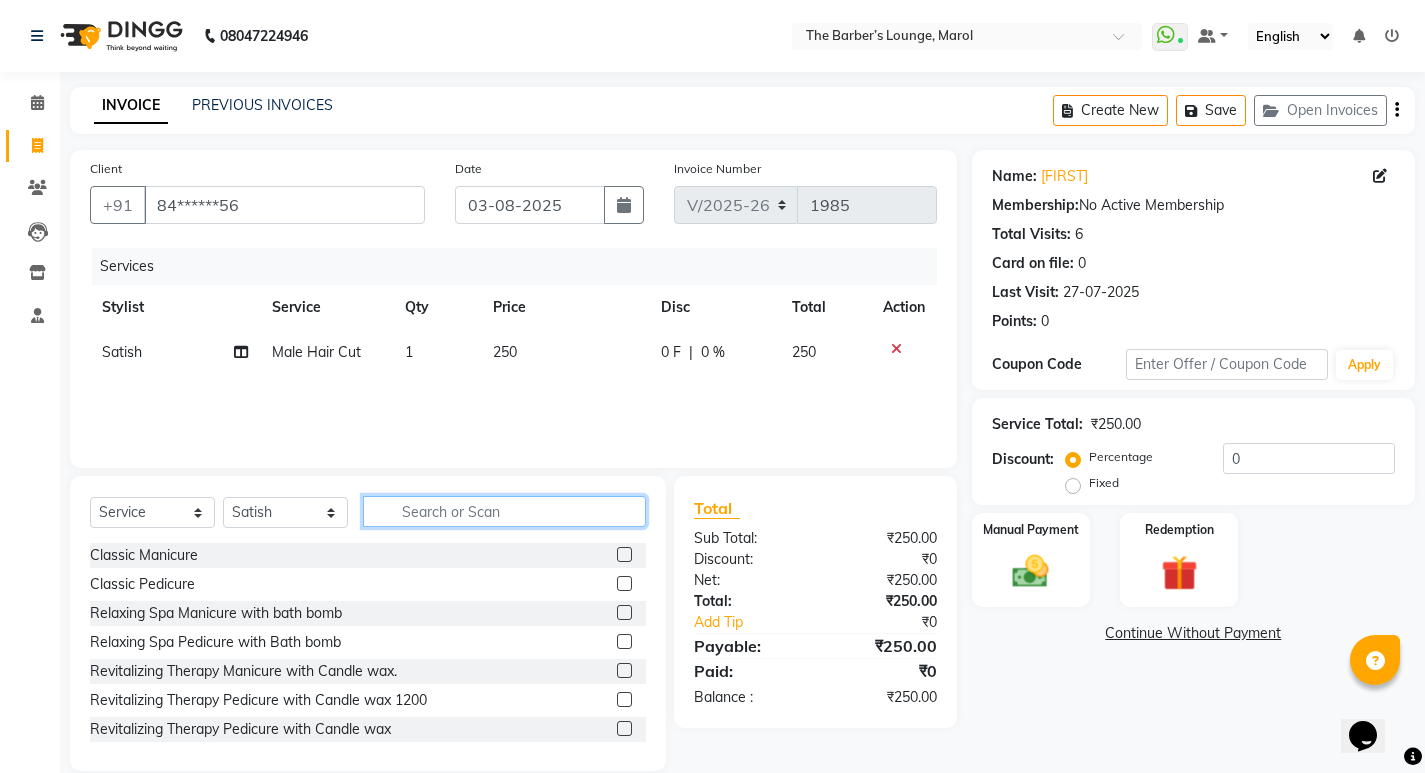 click 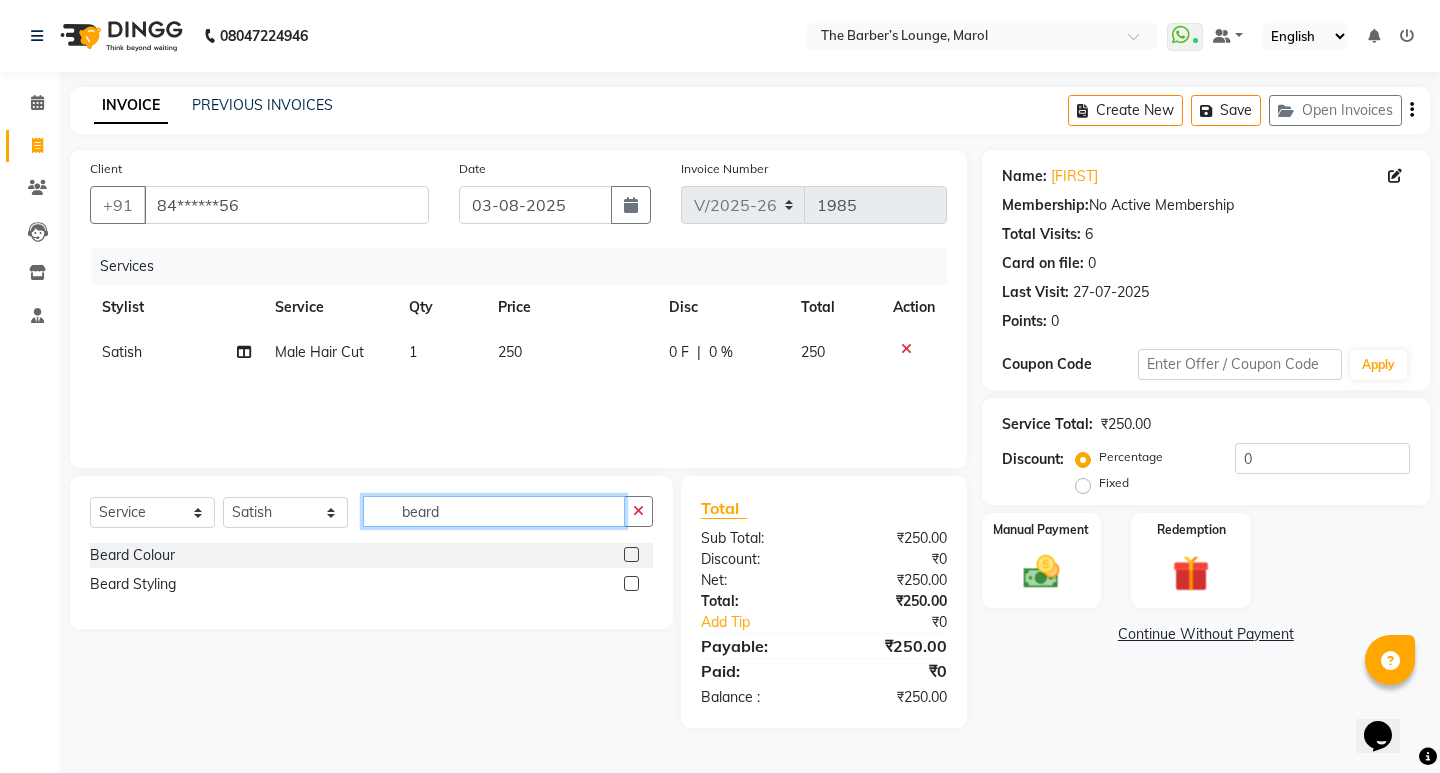 type on "beard" 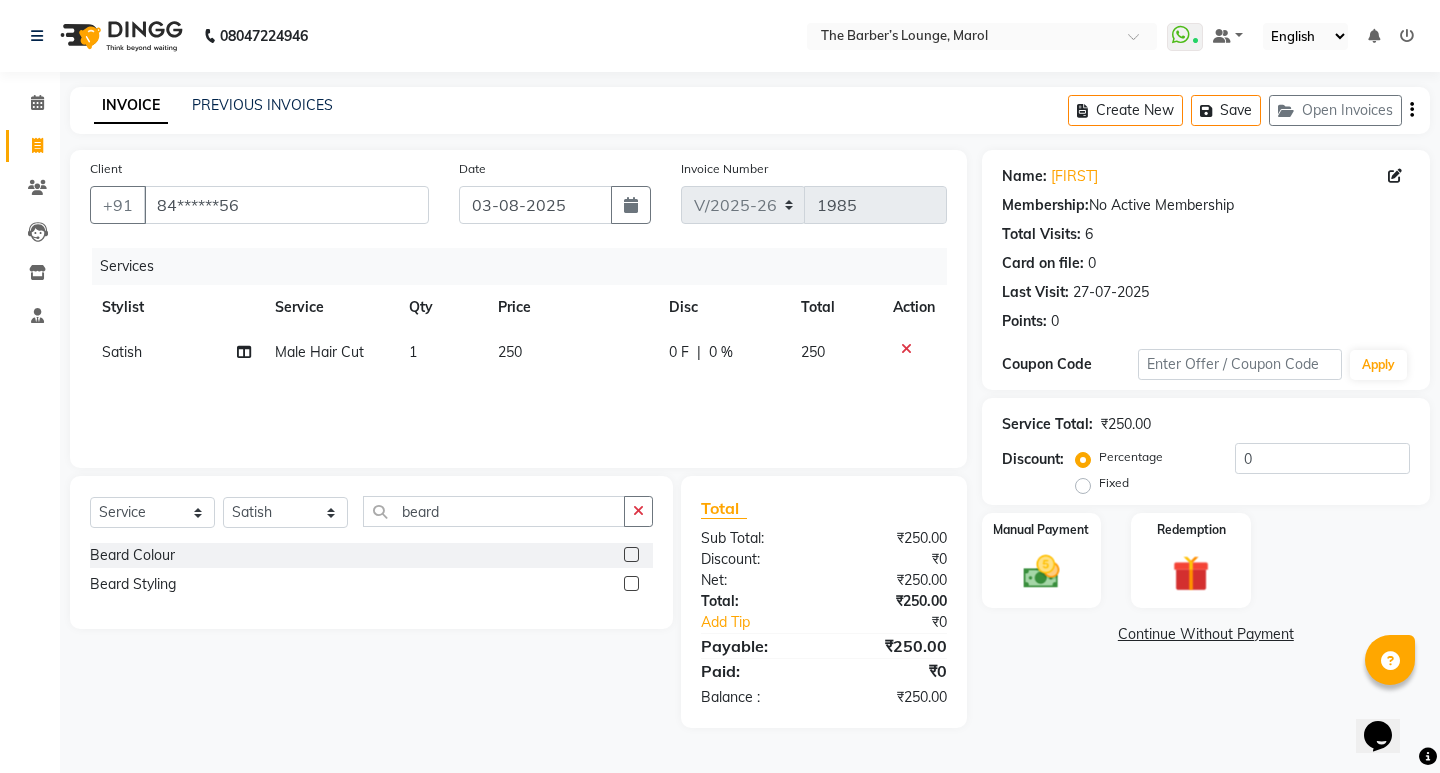 click 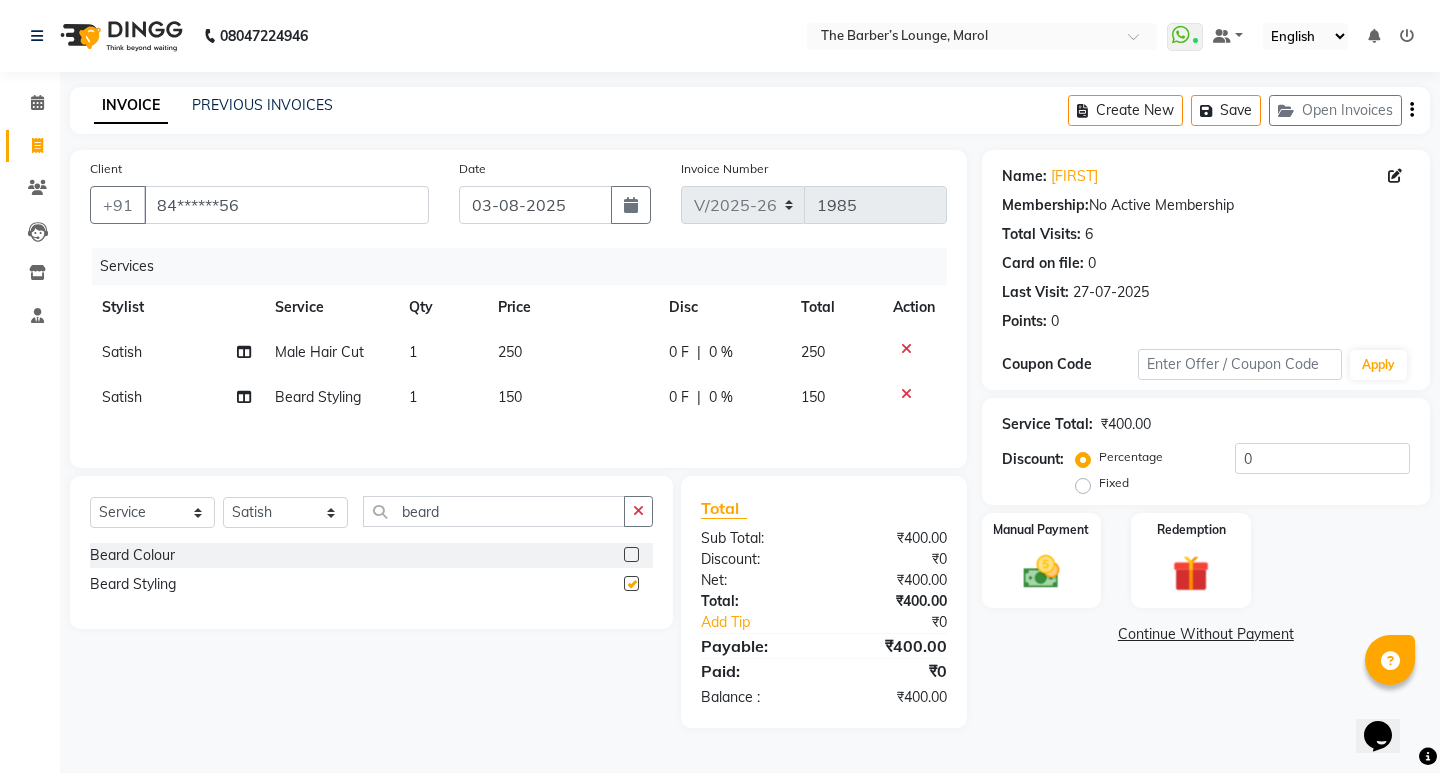 checkbox on "false" 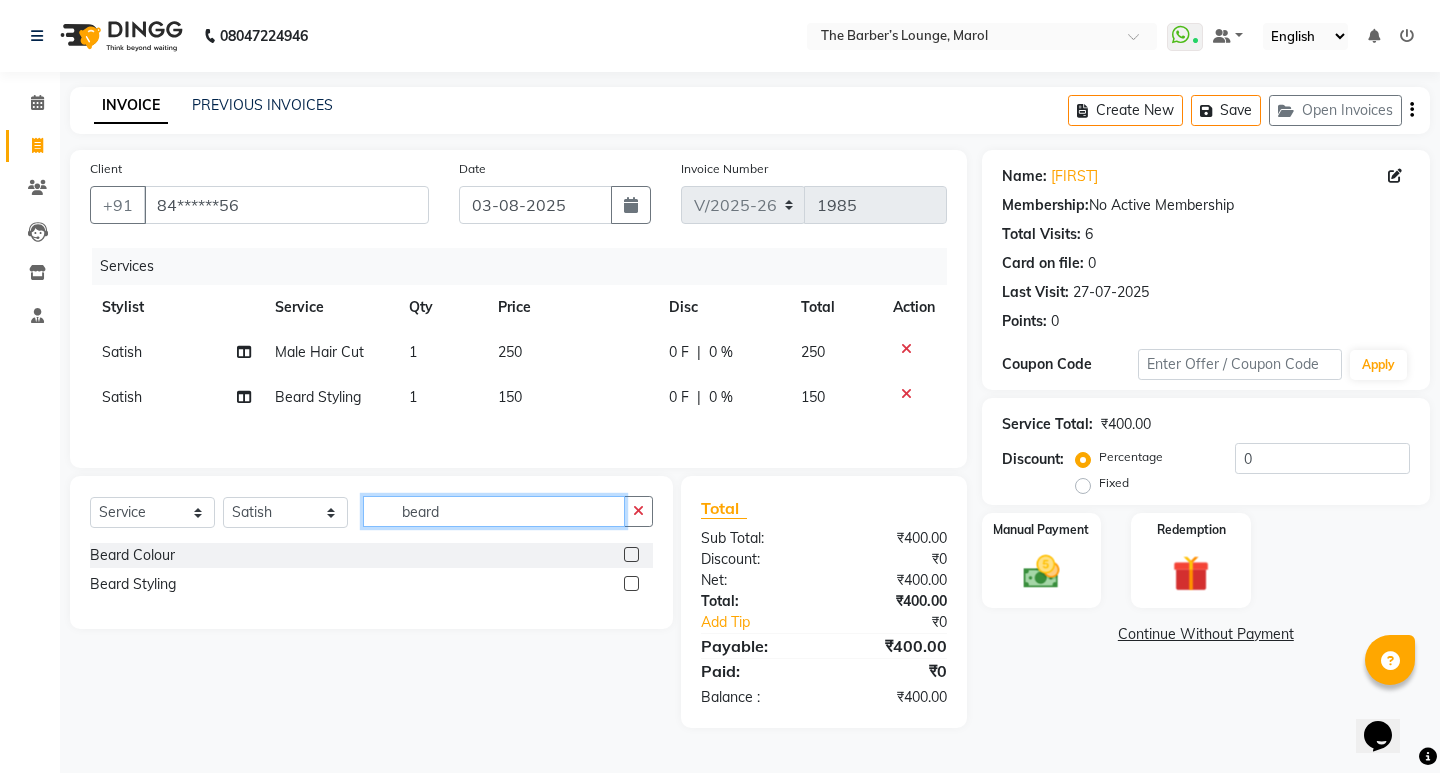 click on "beard" 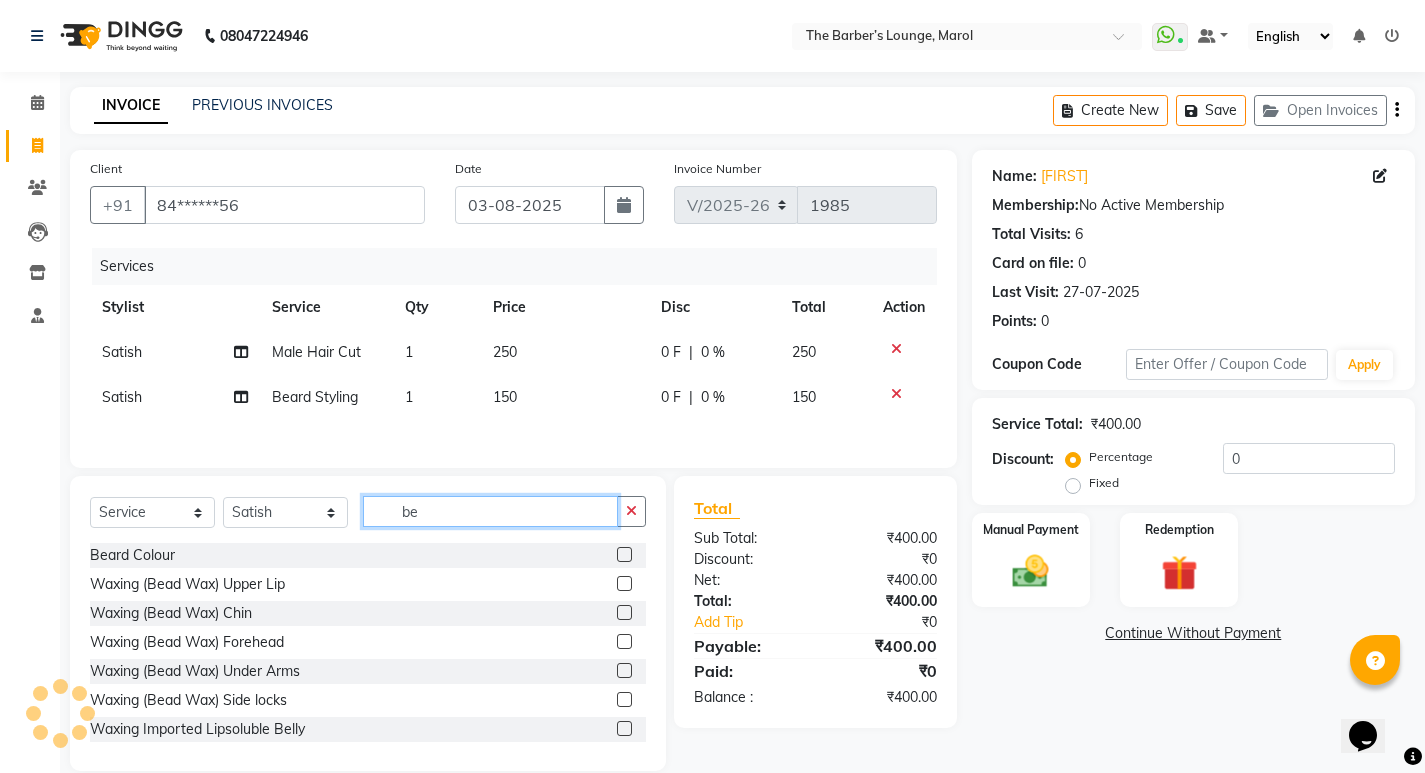 type on "b" 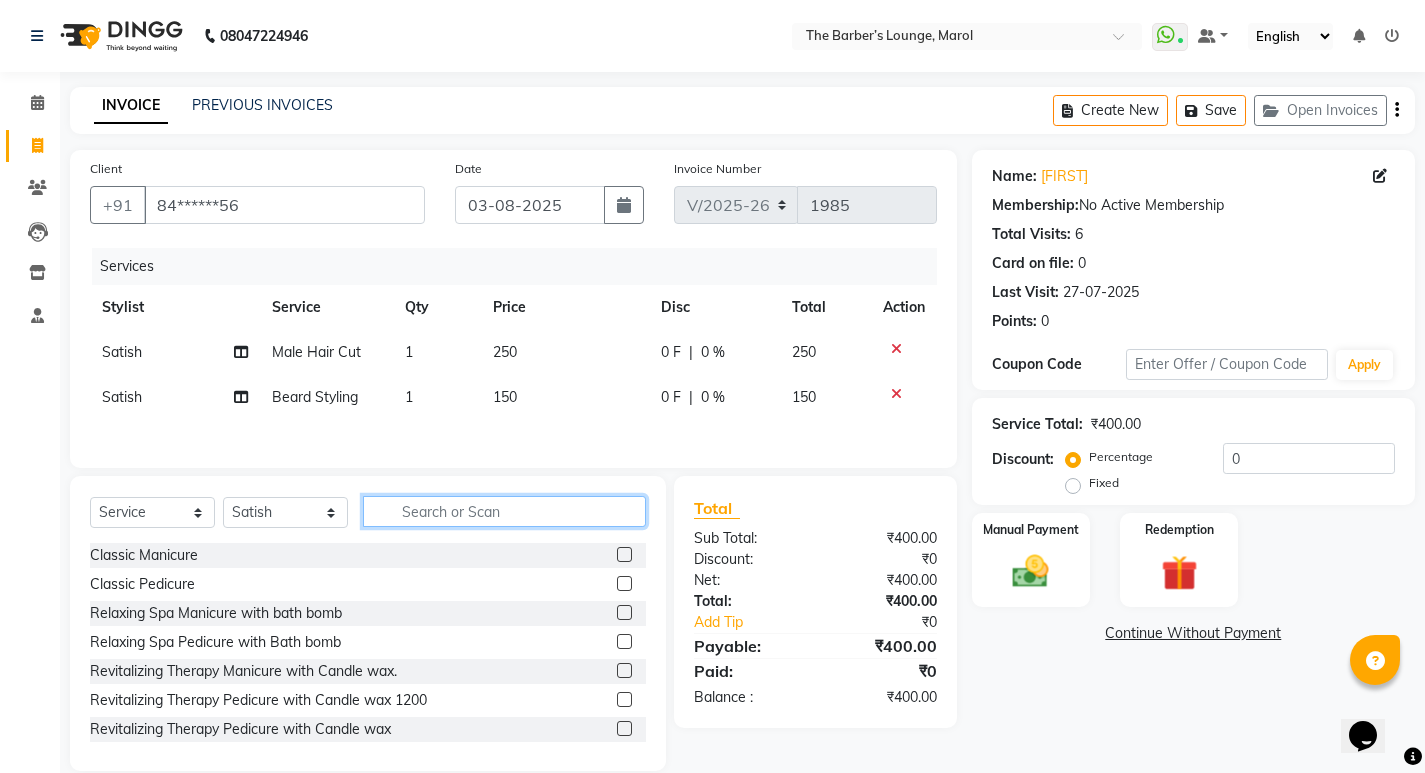 type on "f" 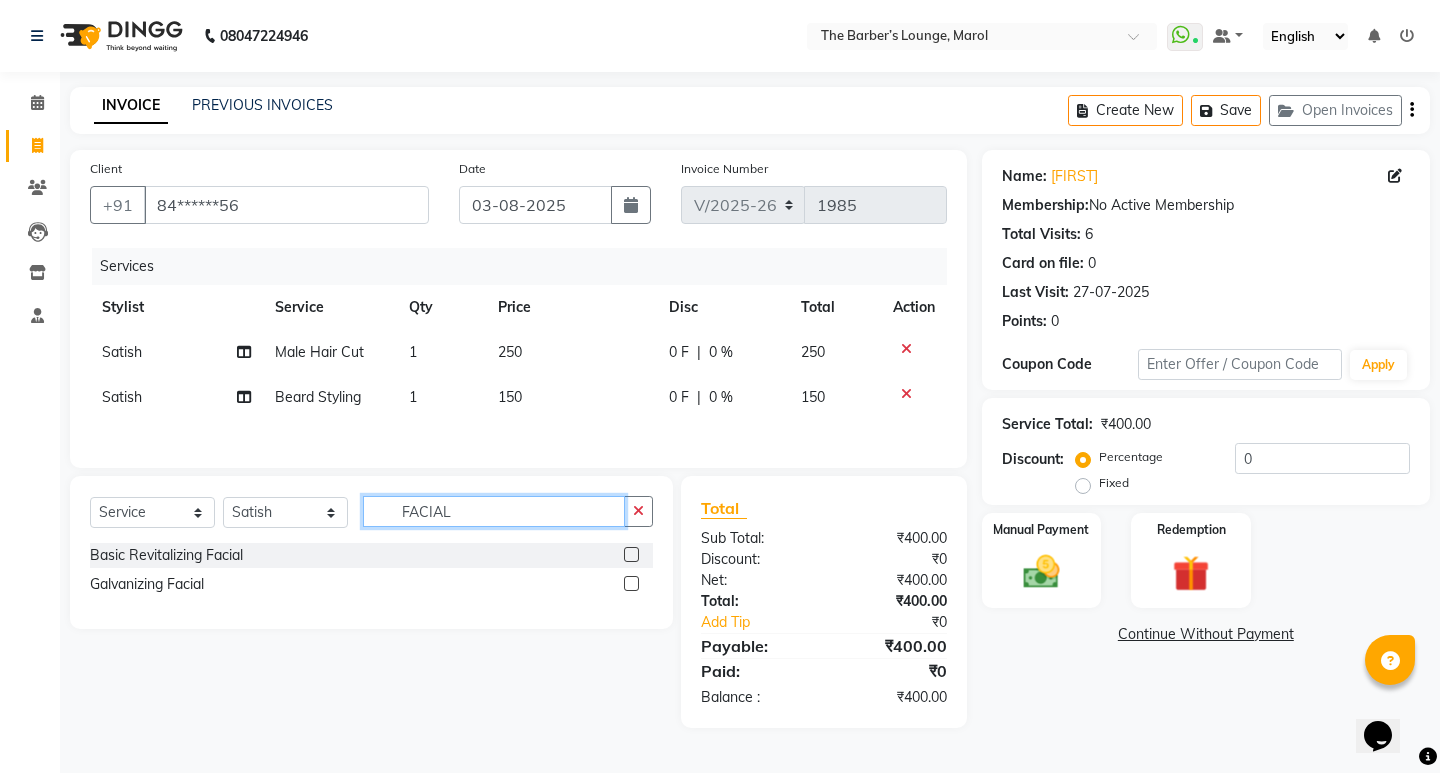 type on "FACIAL" 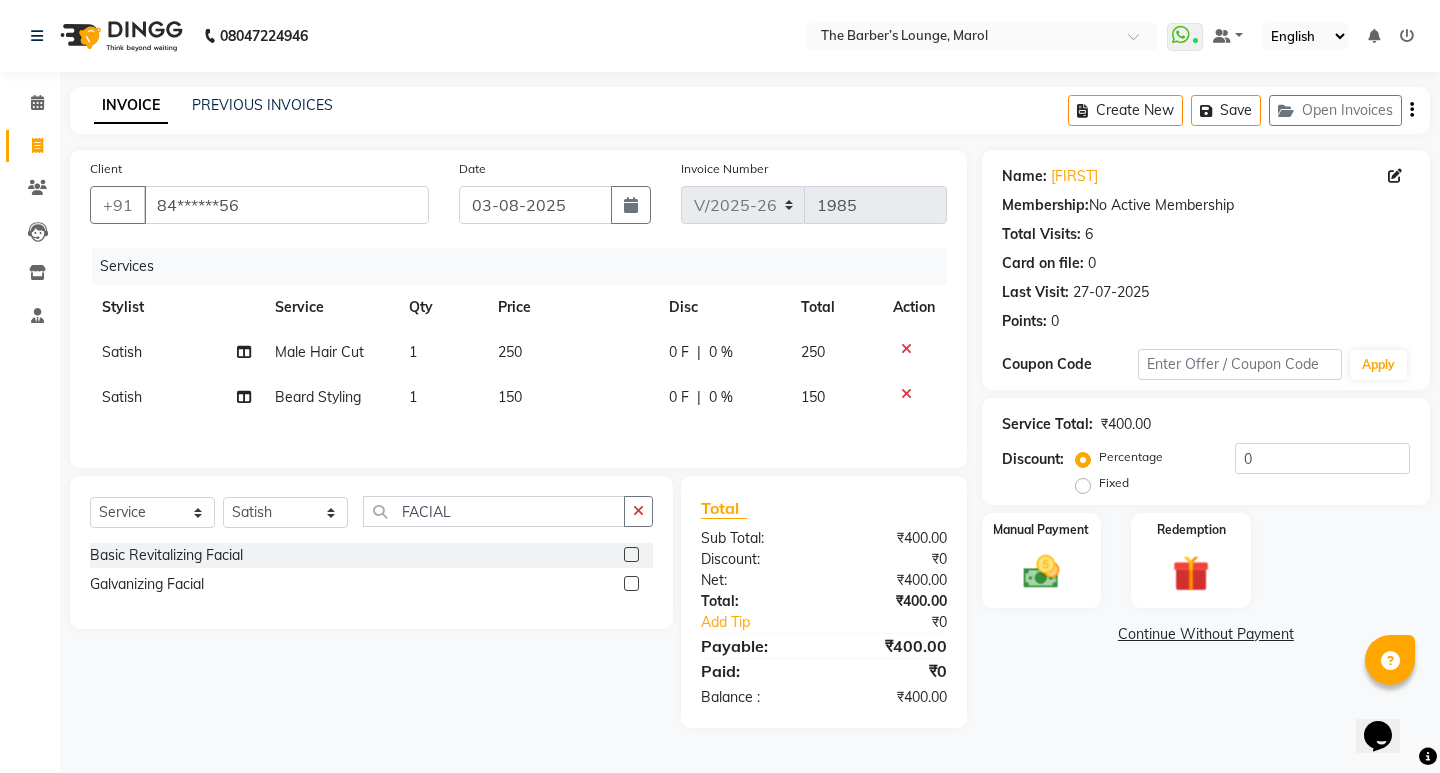 click 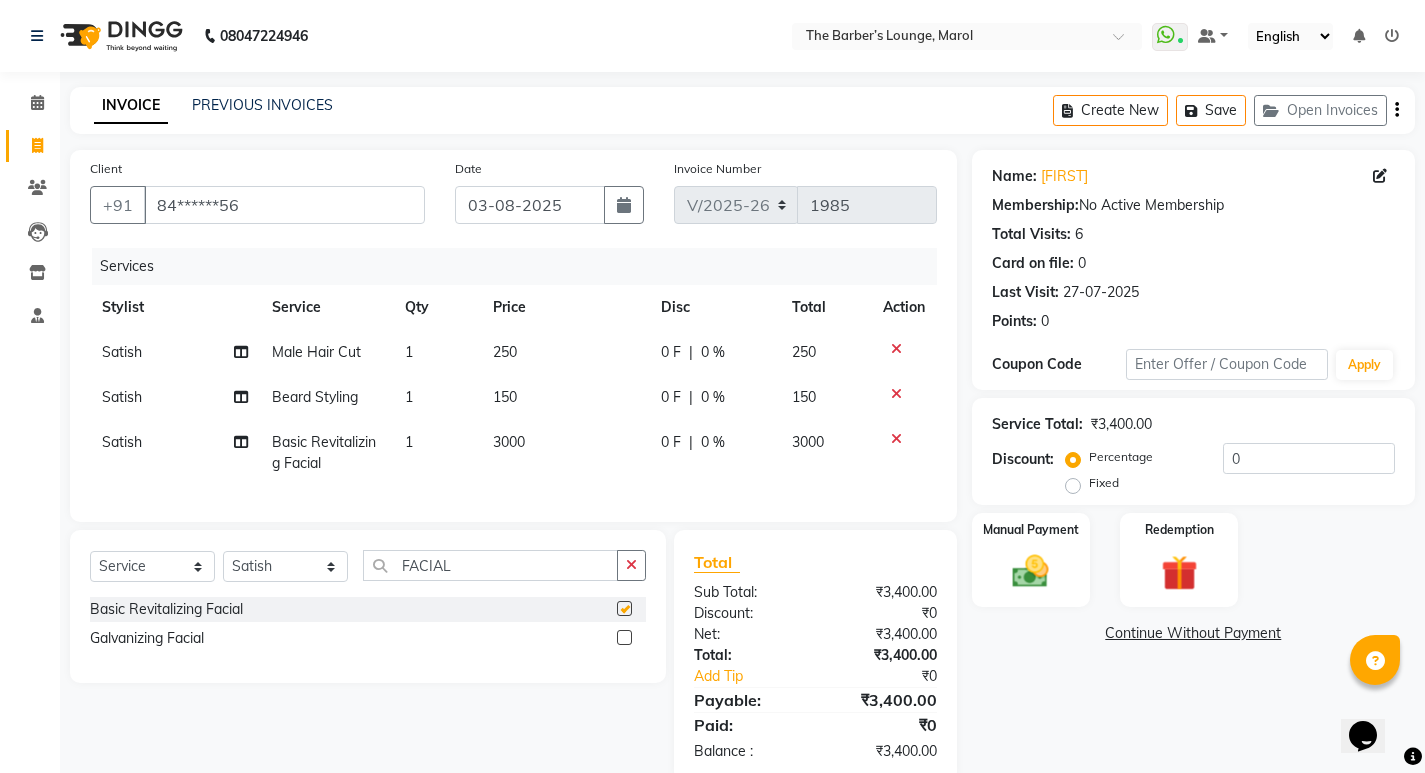 checkbox on "false" 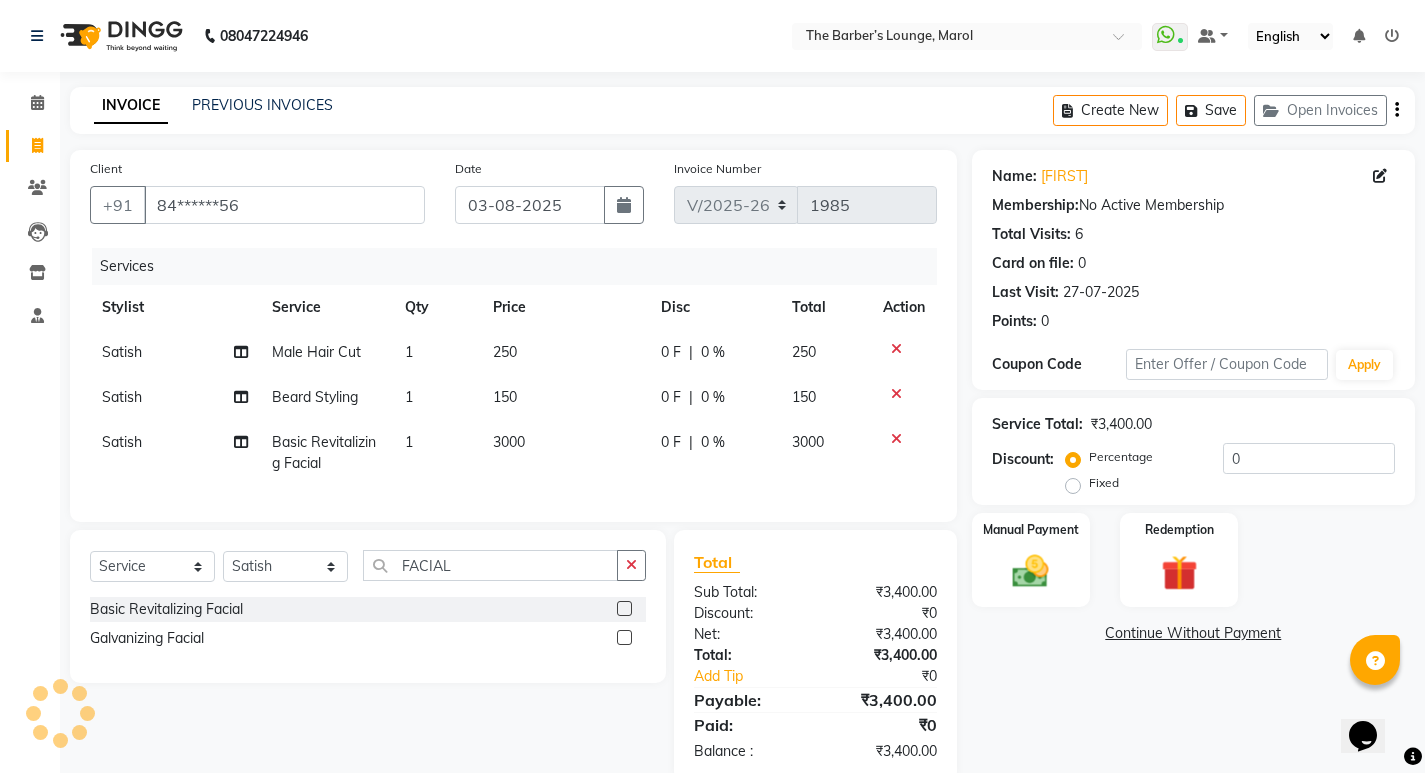click on "3000" 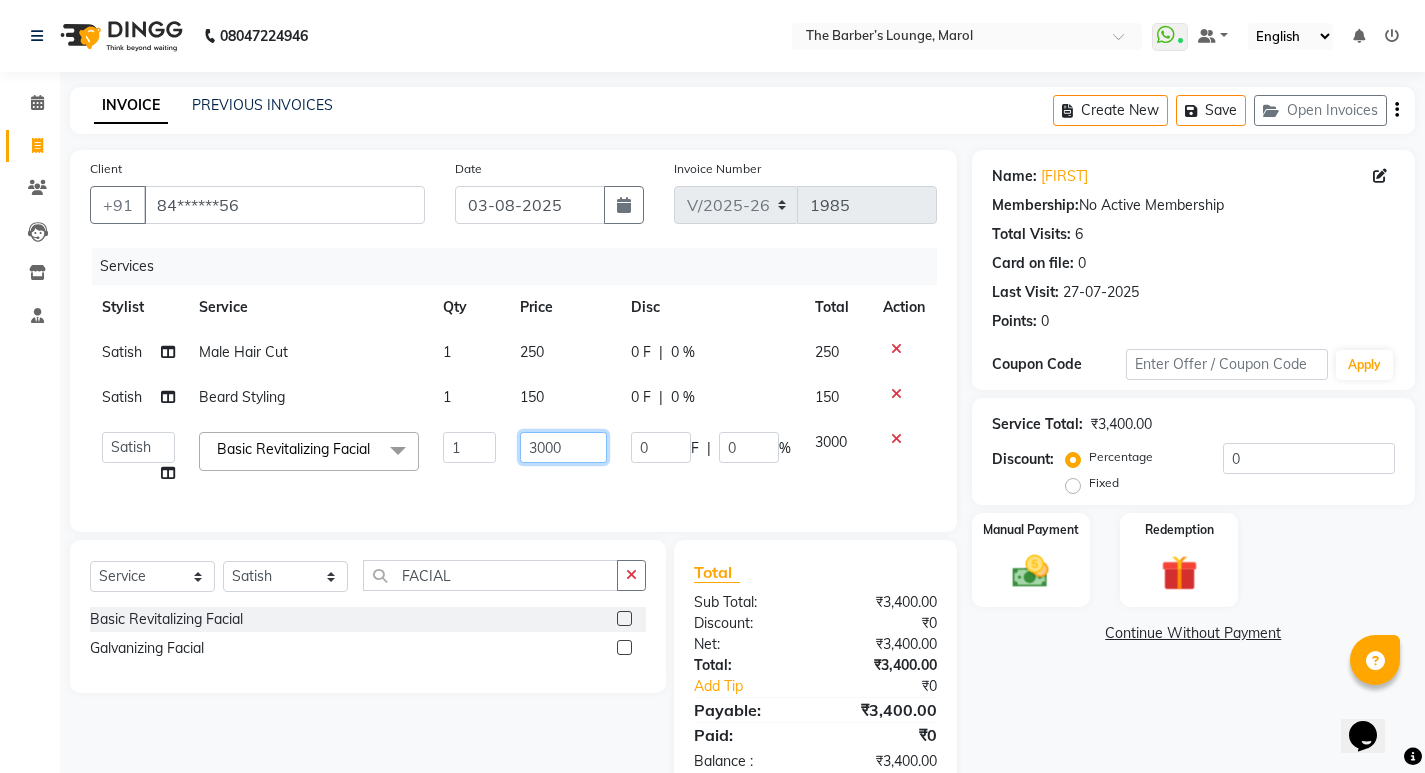 click on "3000" 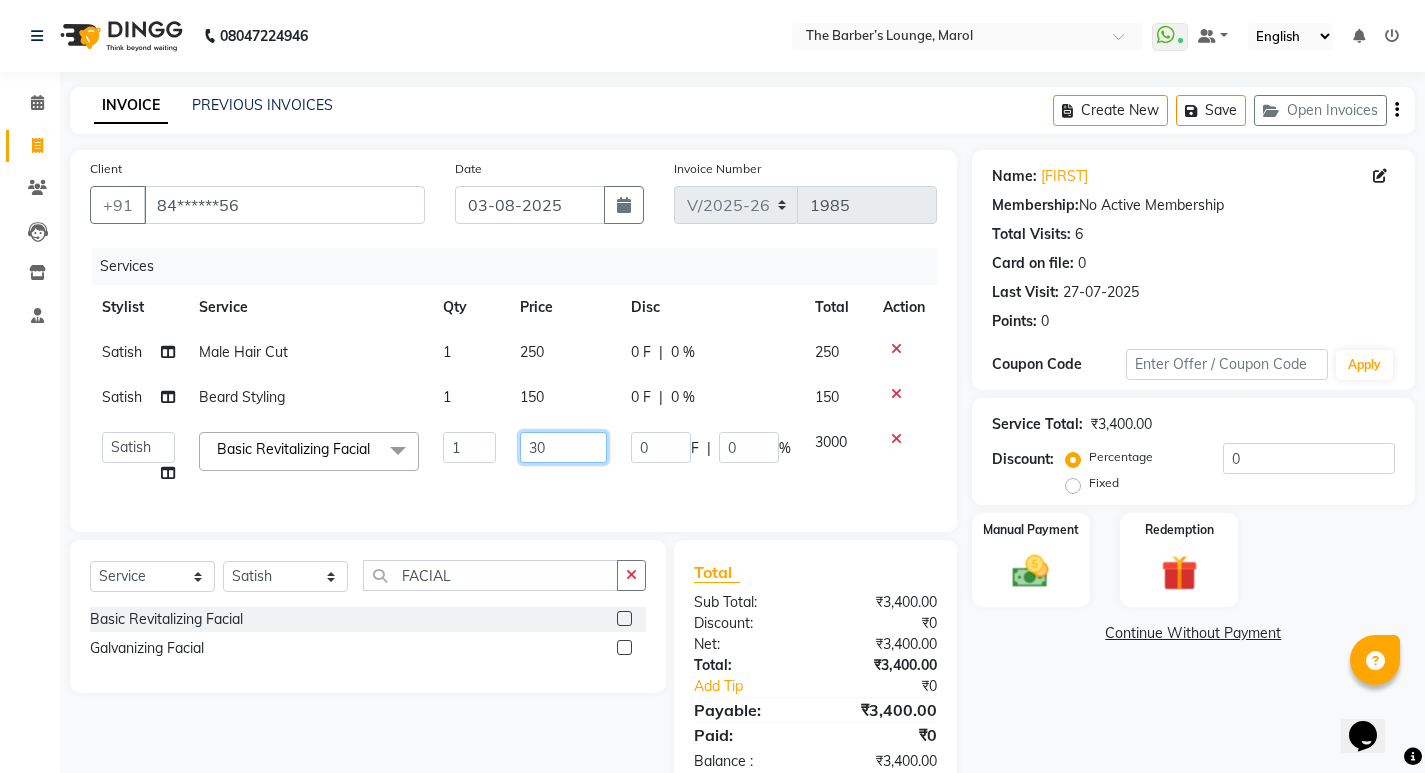type on "3" 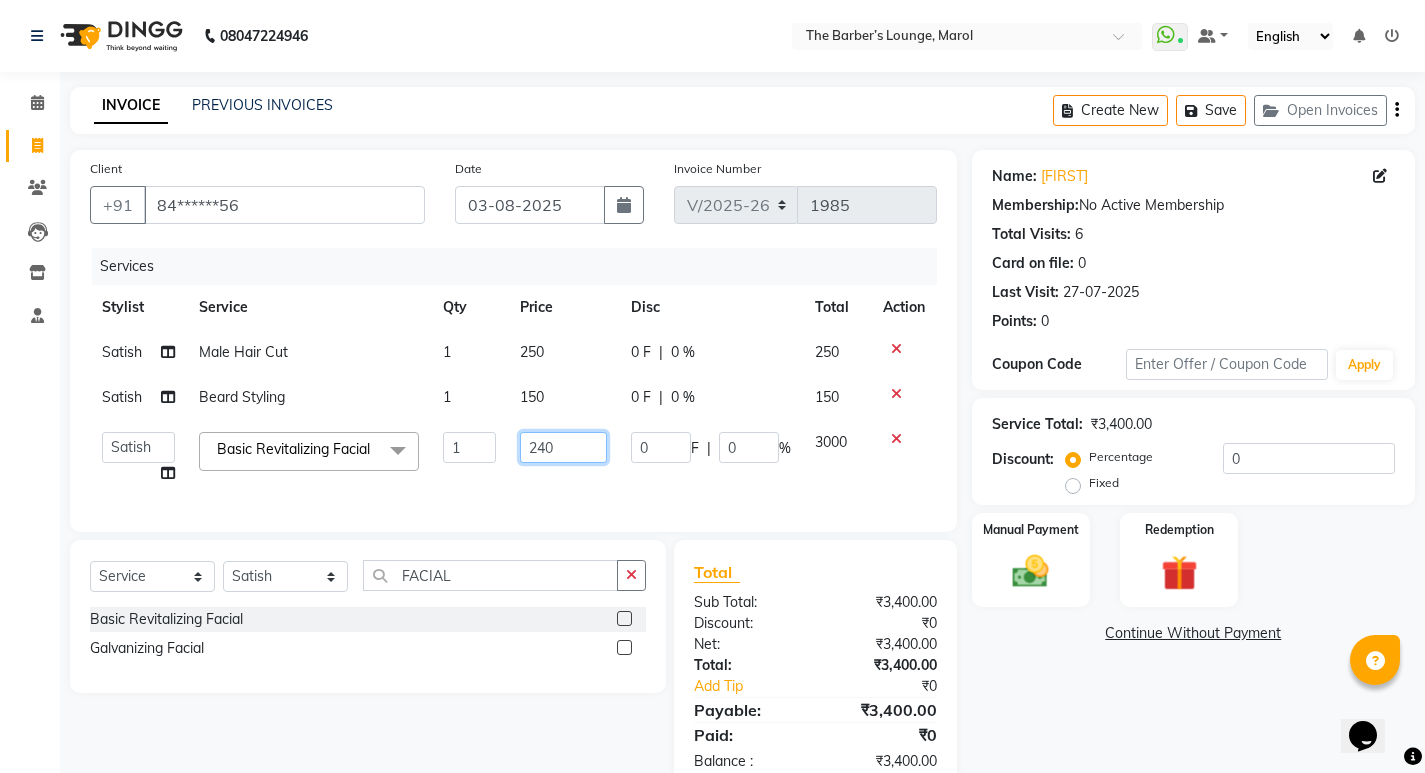 type on "2400" 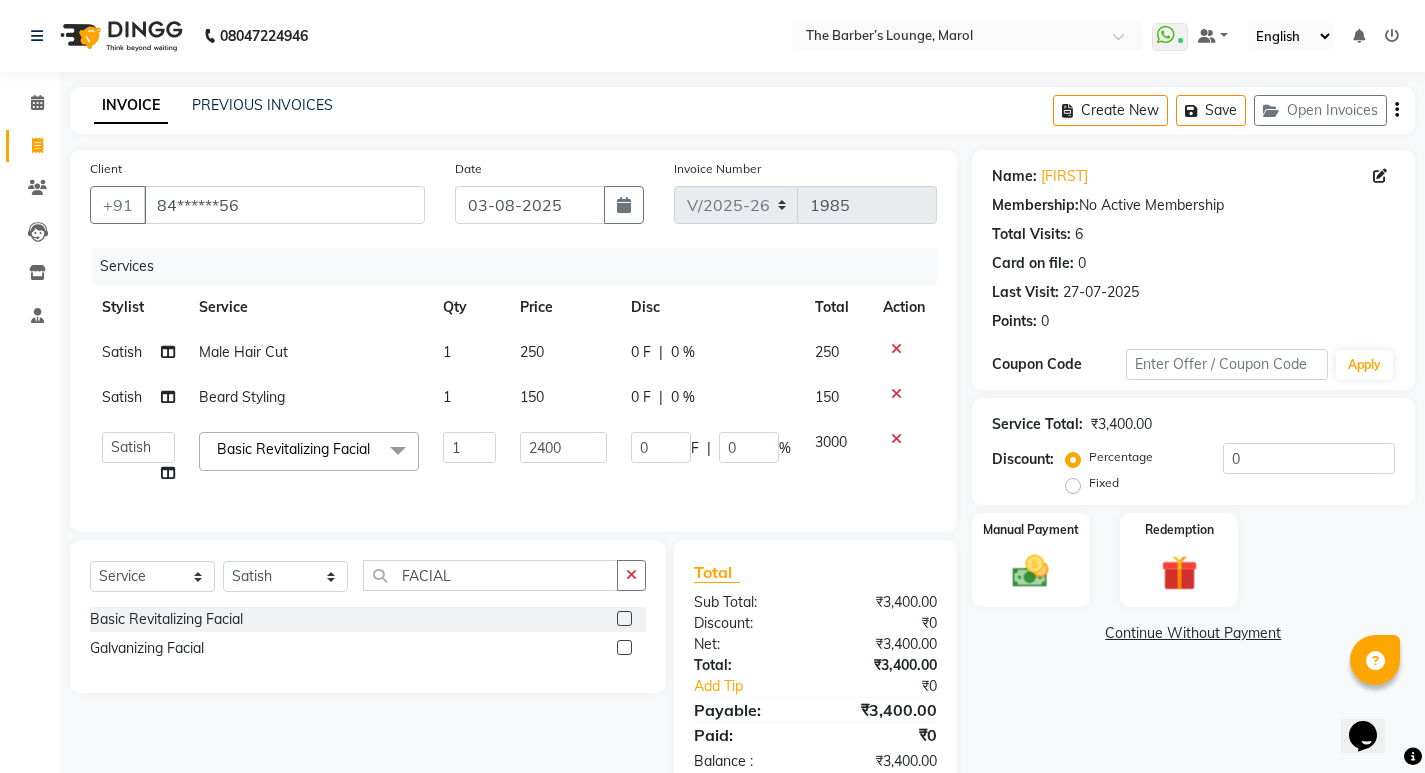click on "2400" 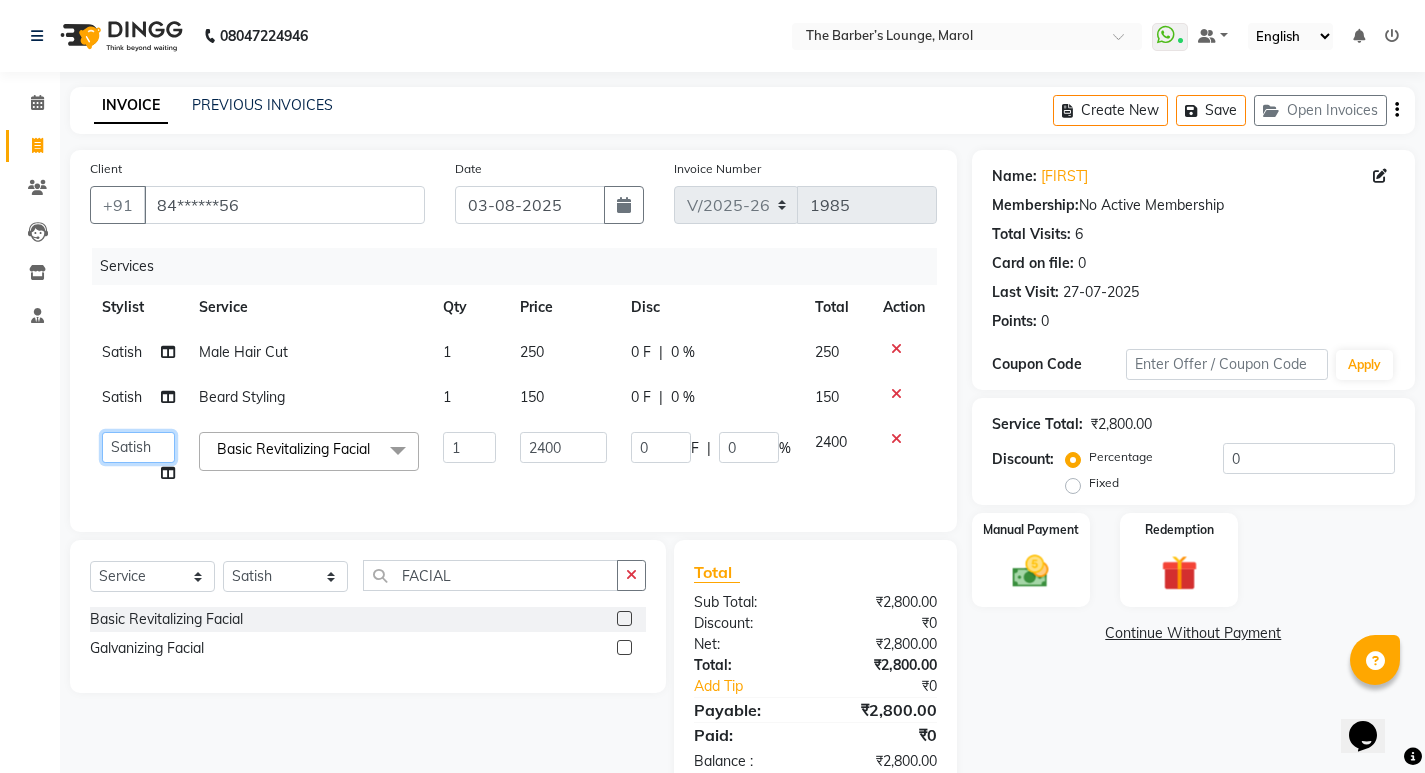 click on "[FIRST] [LAST]   [FIRST] [LAST]   [FIRST] [LAST]   [FIRST] [LAST]   [FIRST]   [FIRST]   [FIRST]" 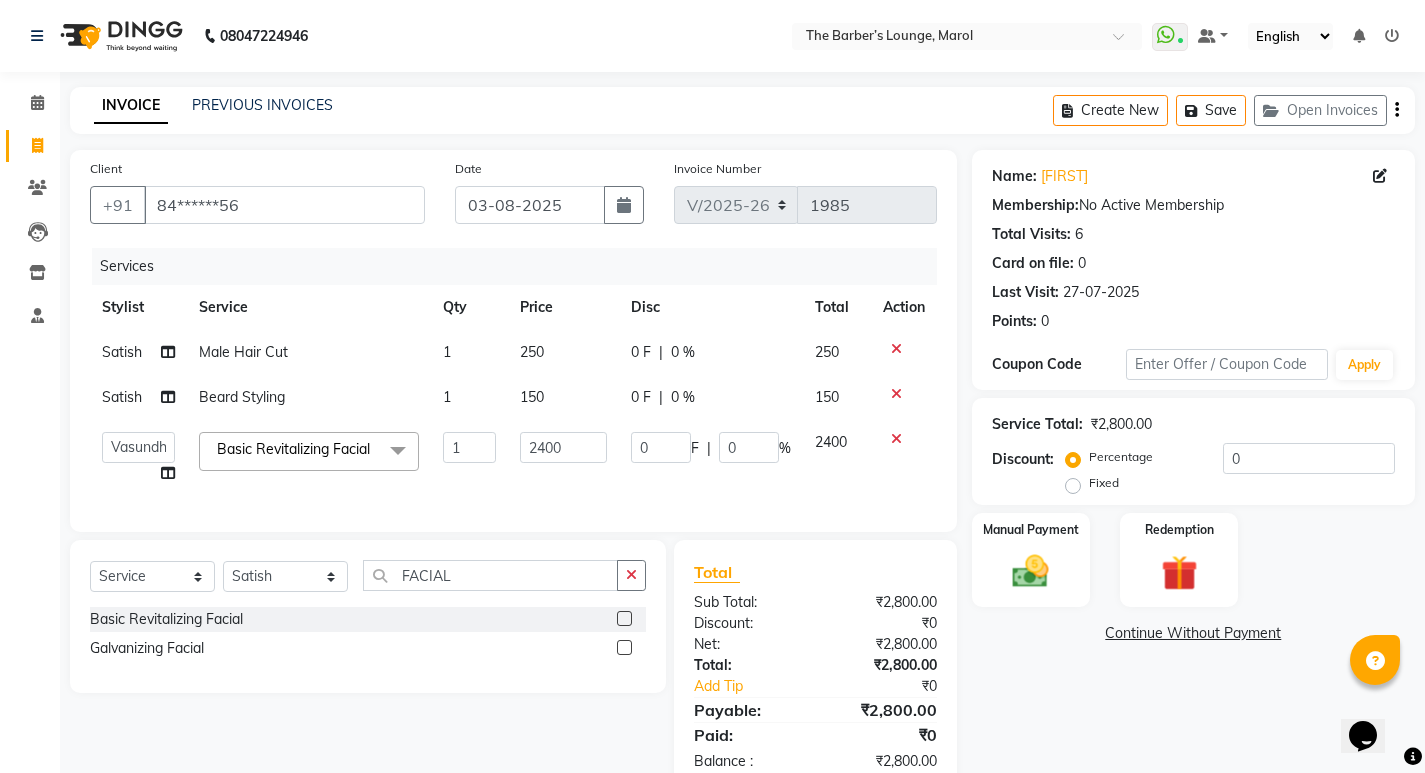 select on "84749" 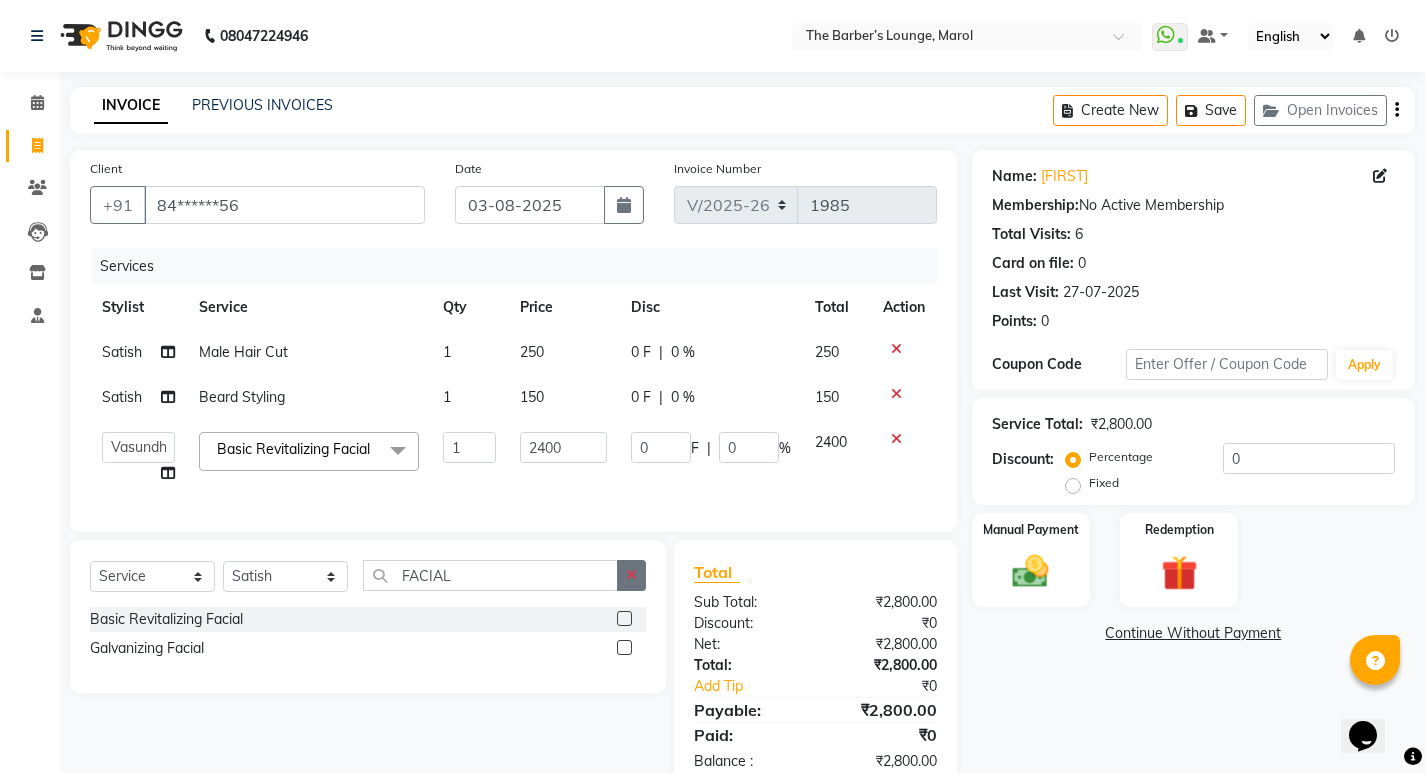 click 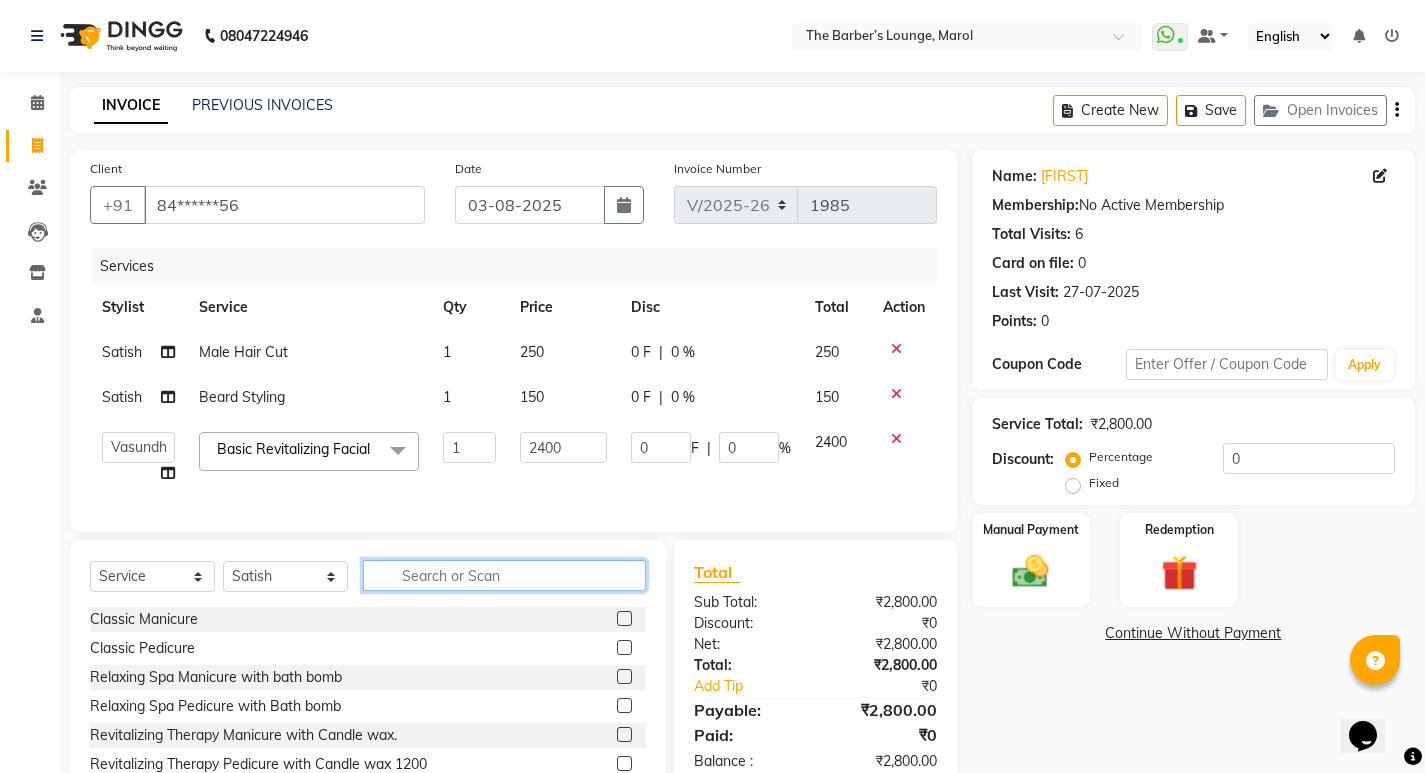 click 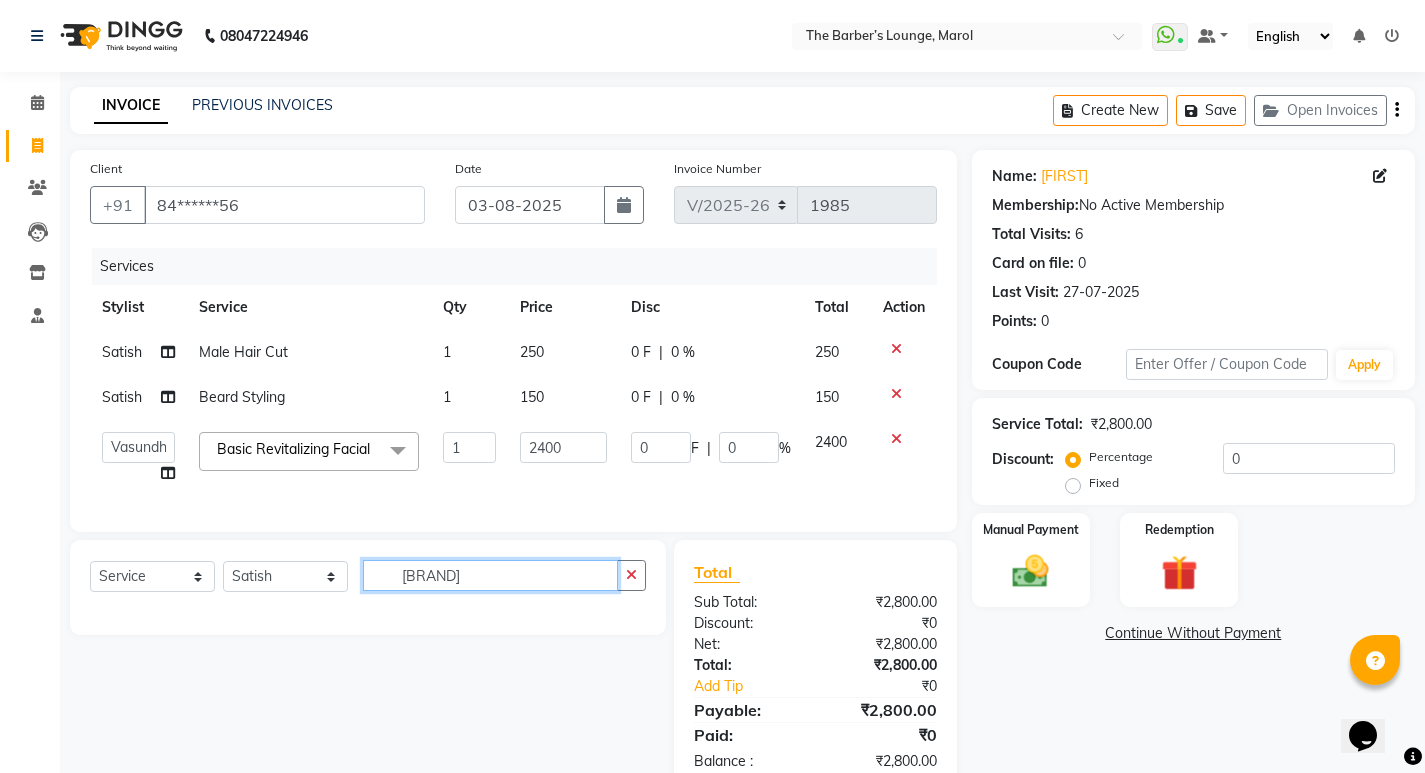 click on "[BRAND]" 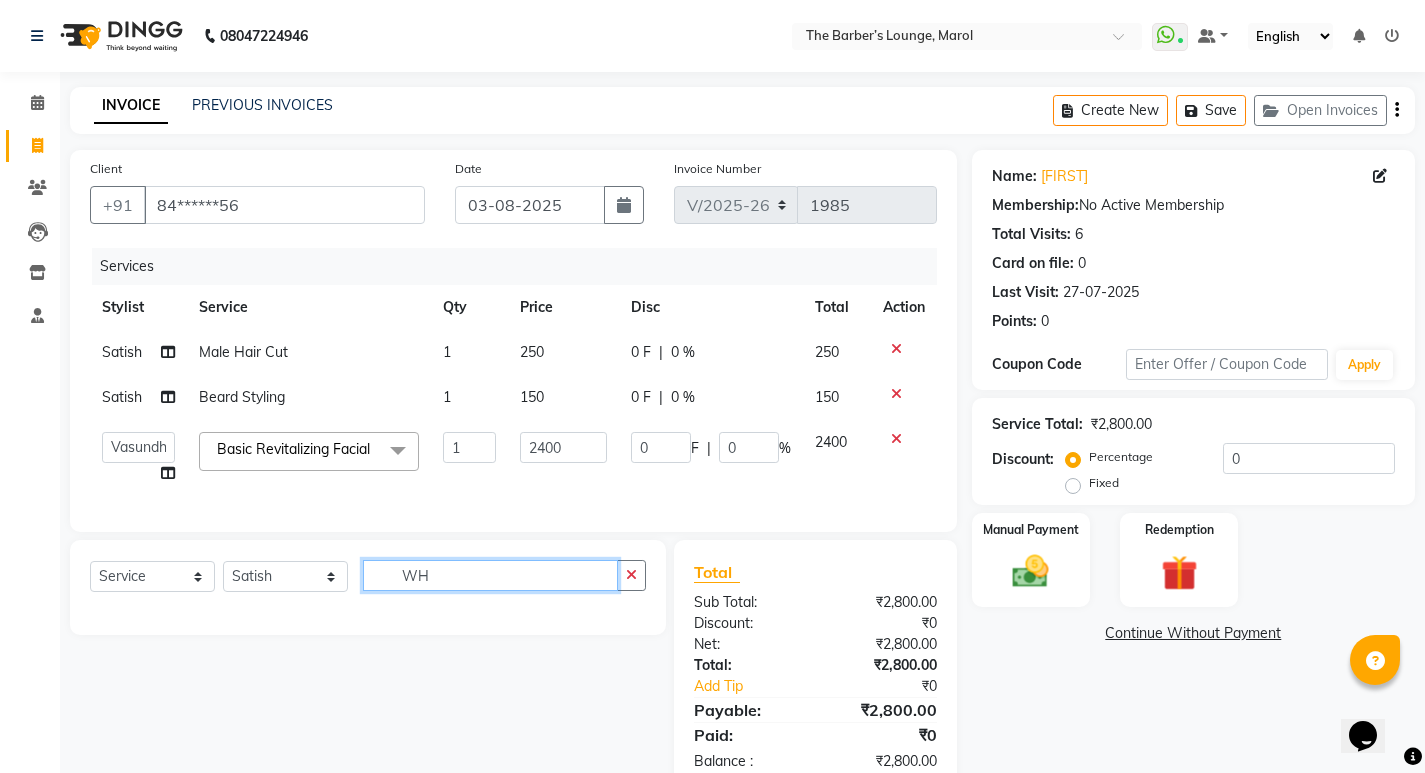 type on "W" 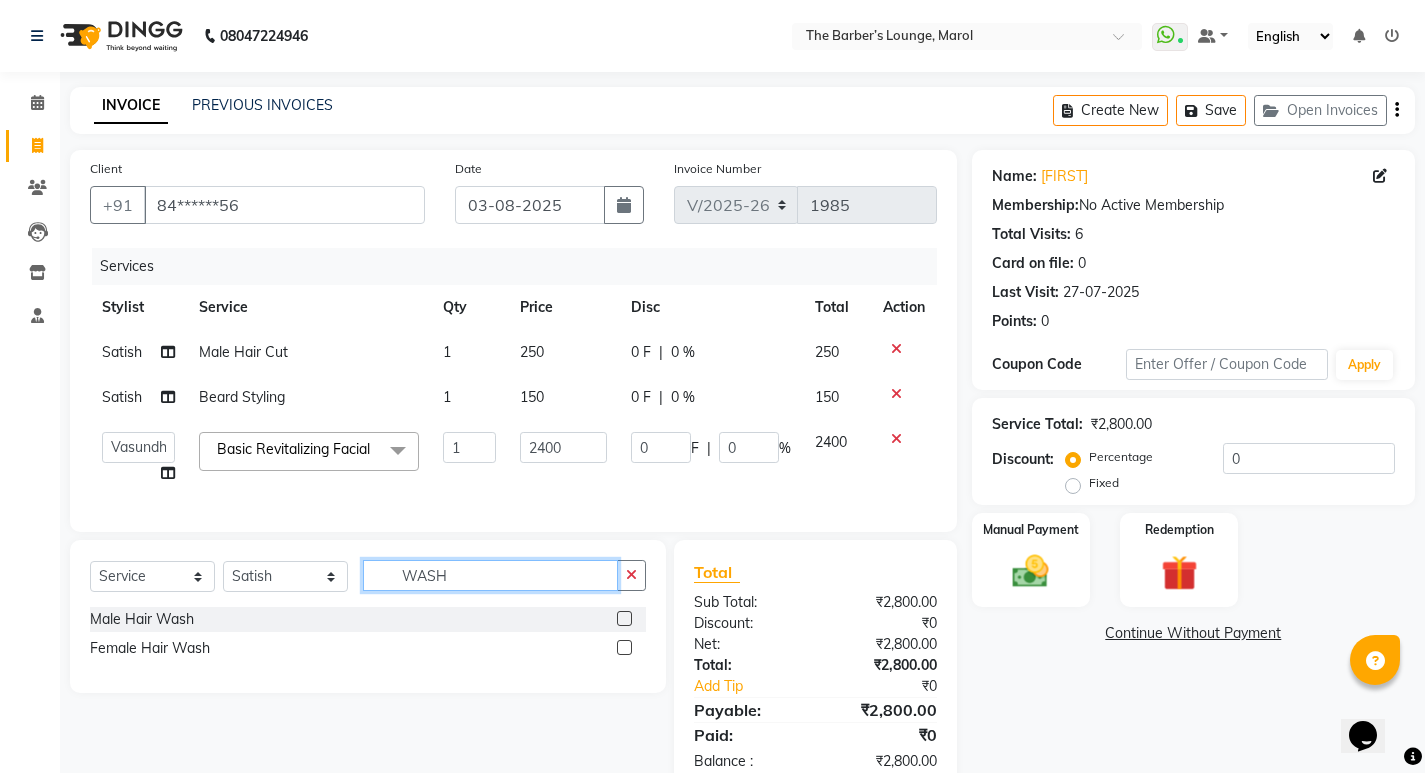 type on "WASH" 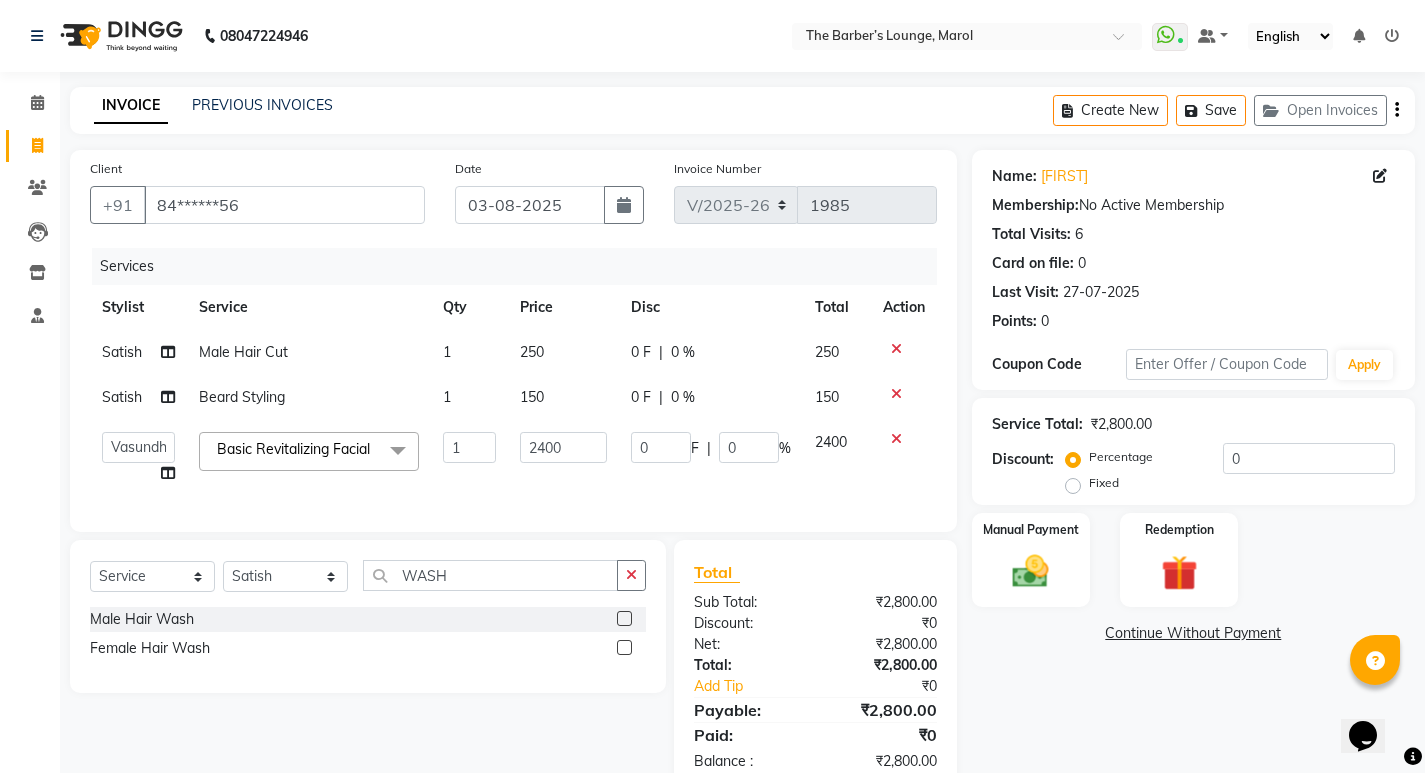 click 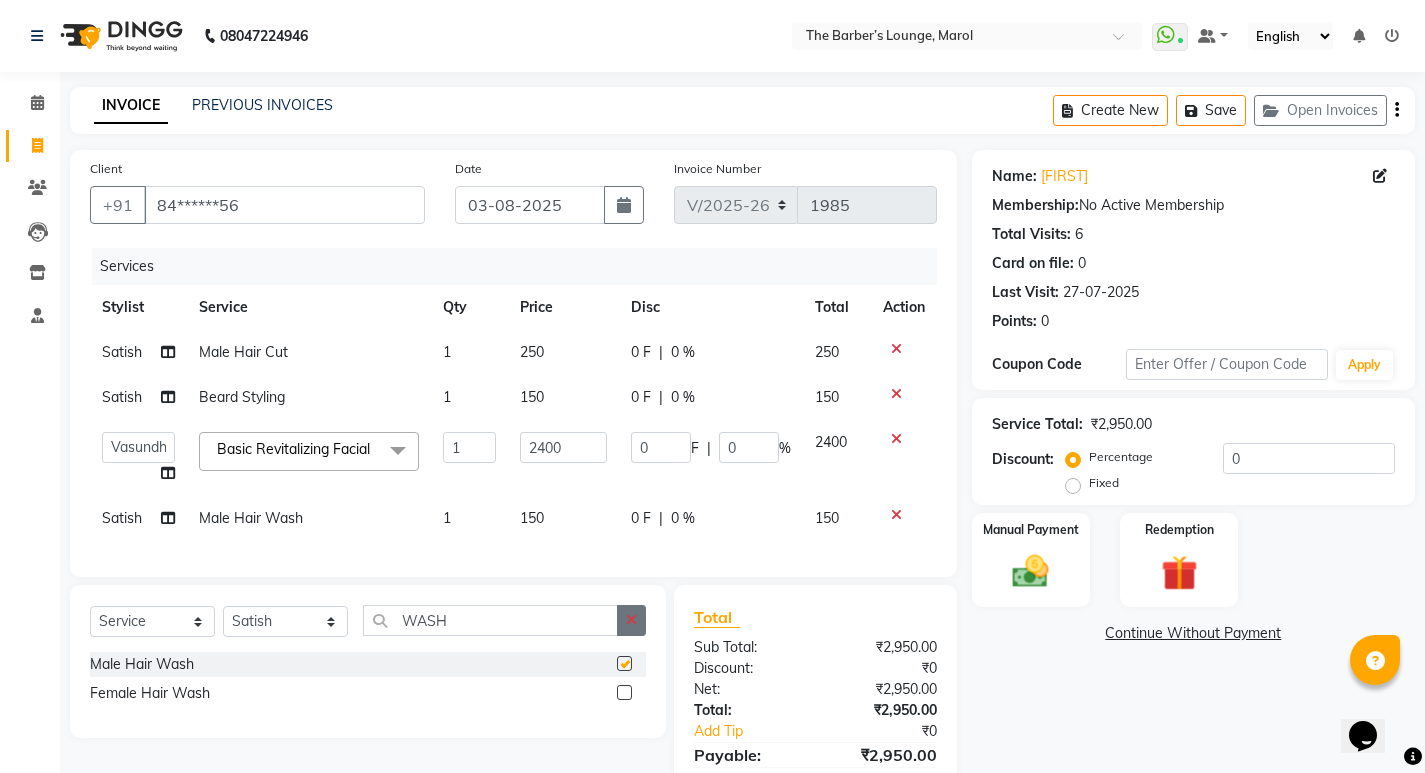 checkbox on "false" 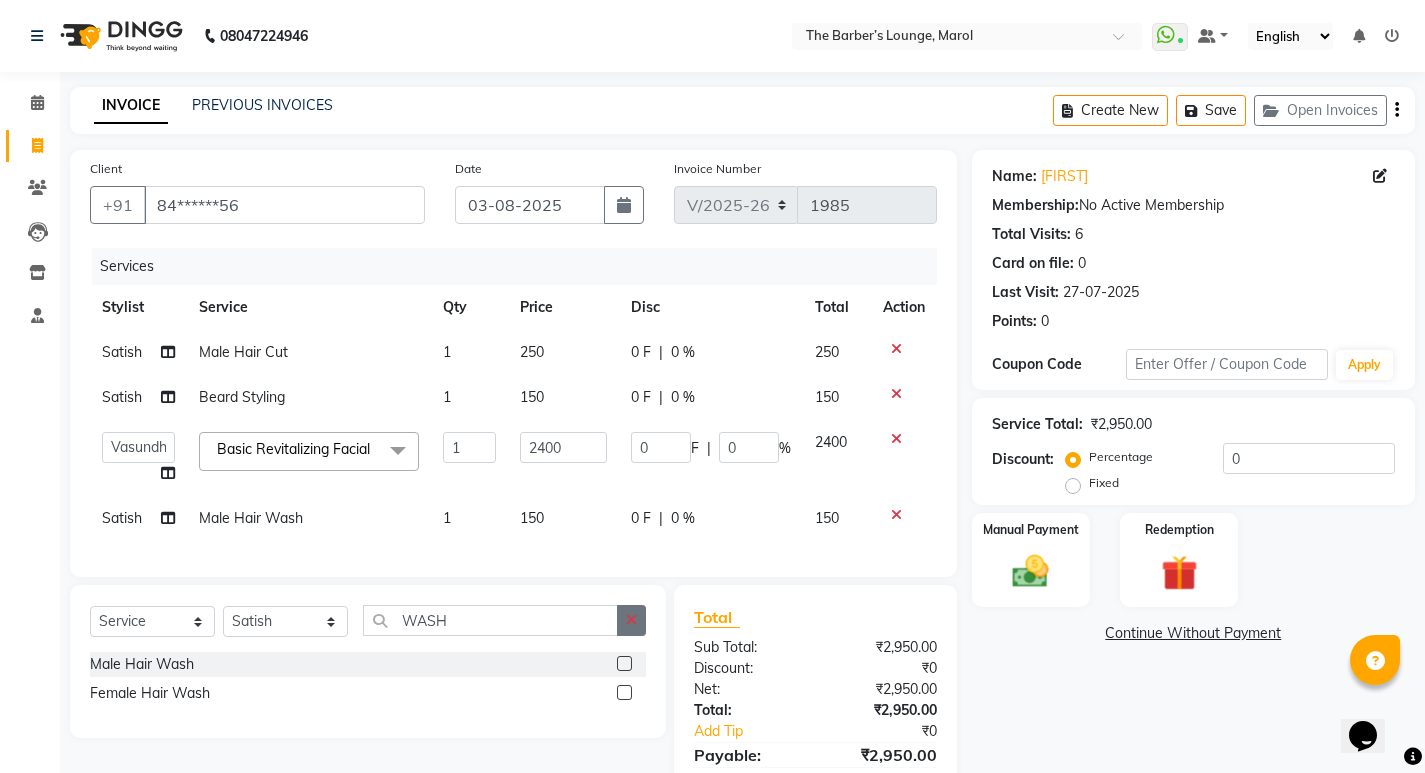 click 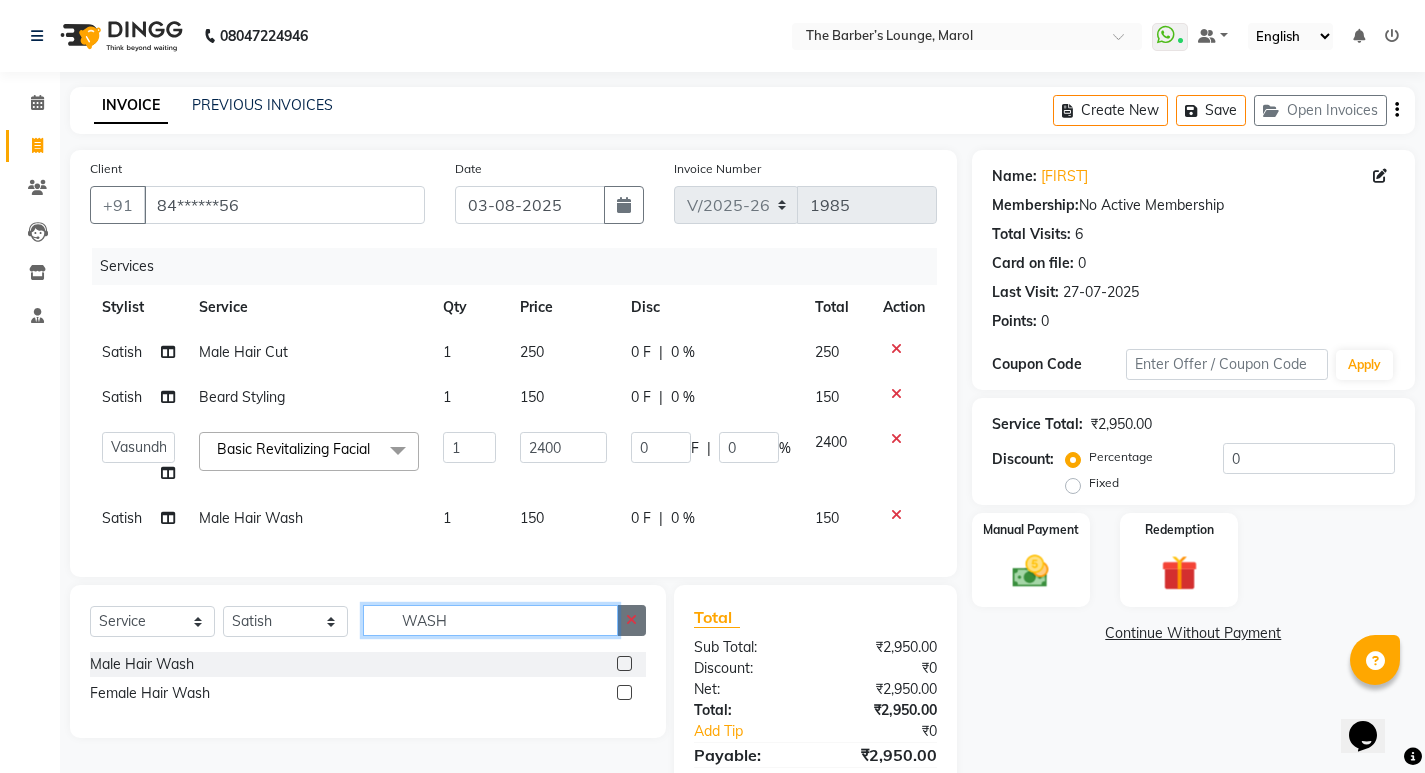 type 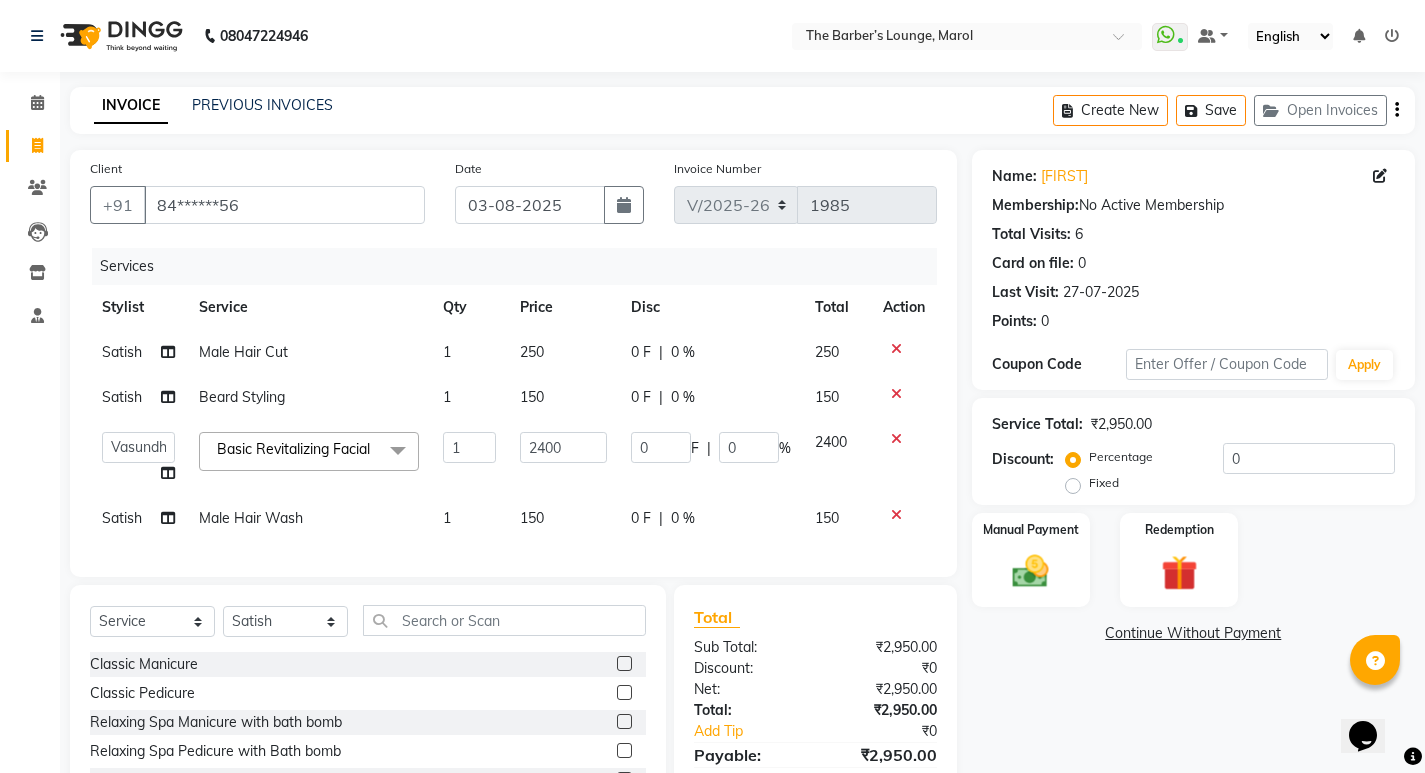click on "150" 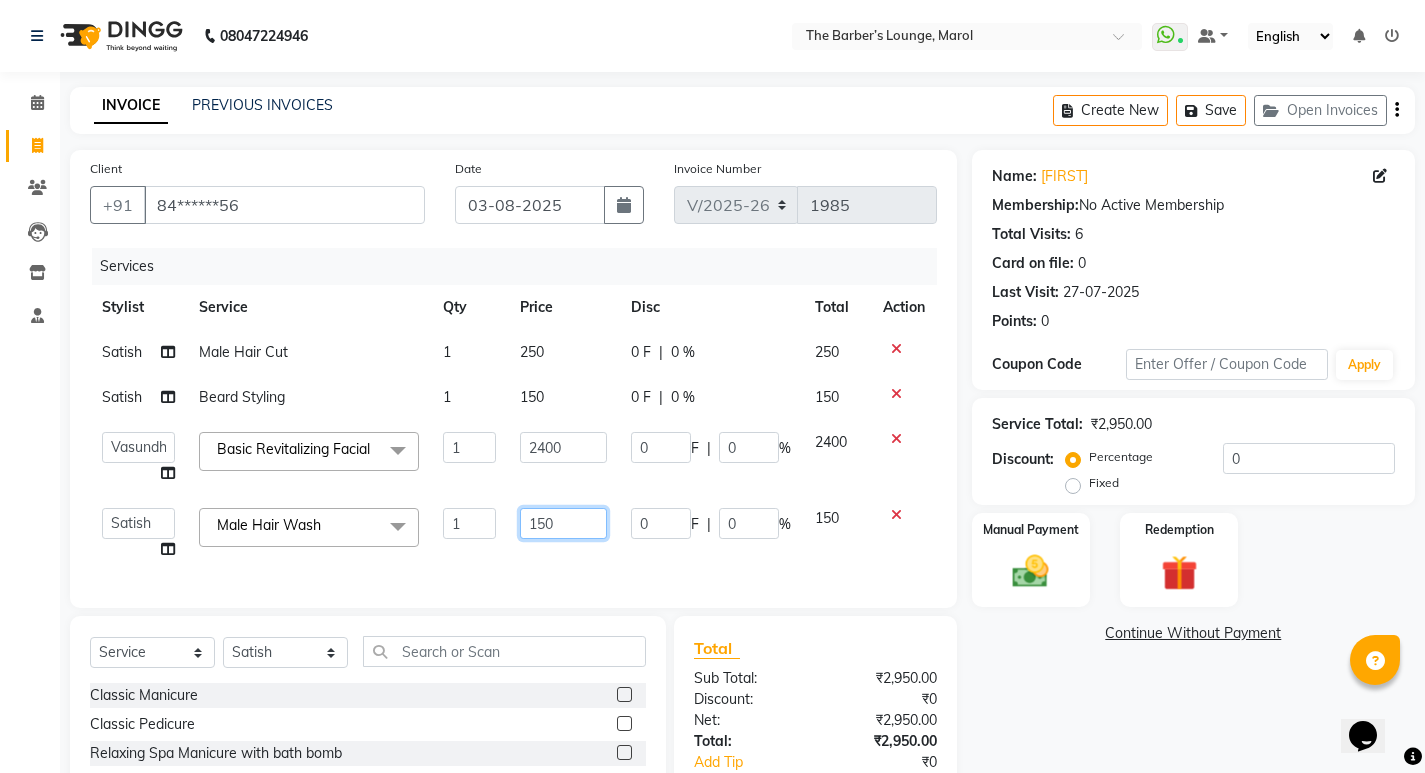 click on "150" 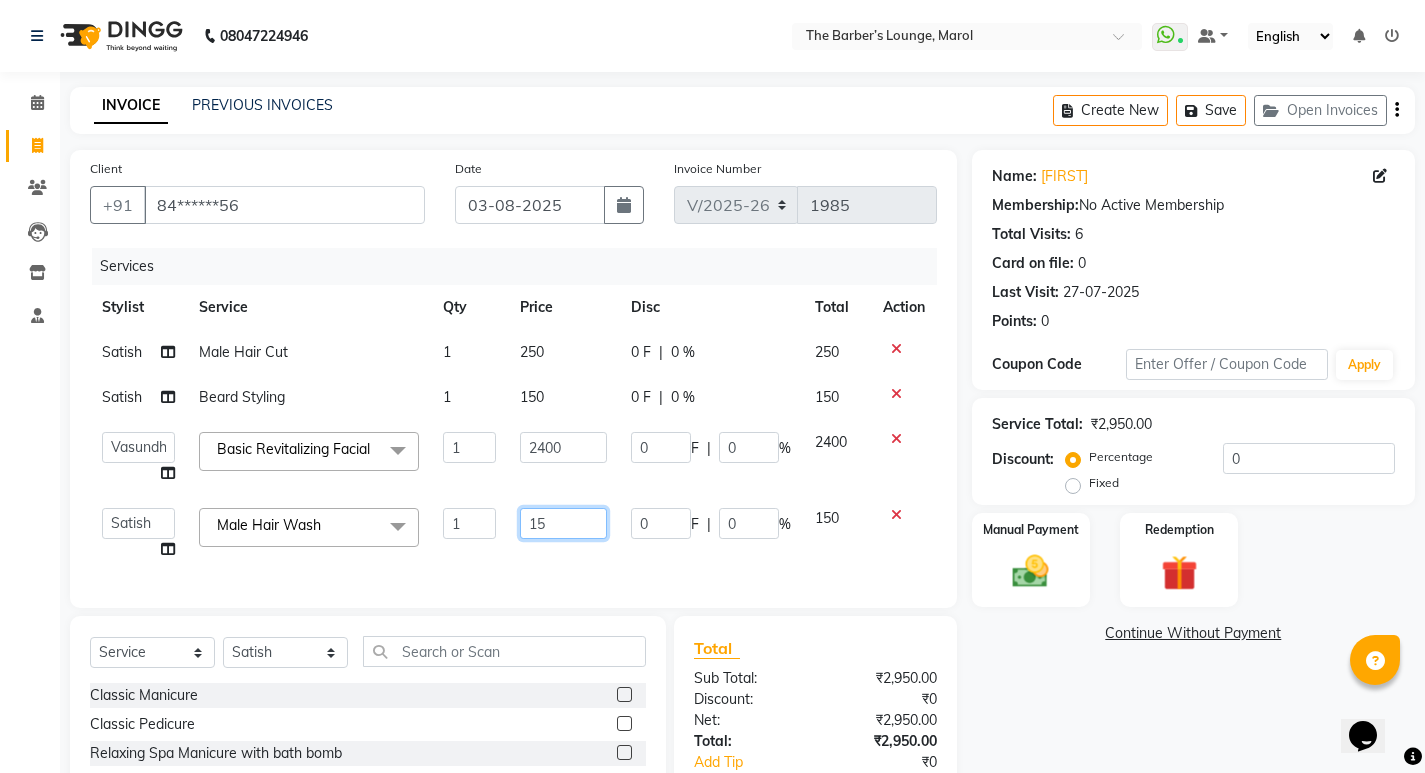 type on "1" 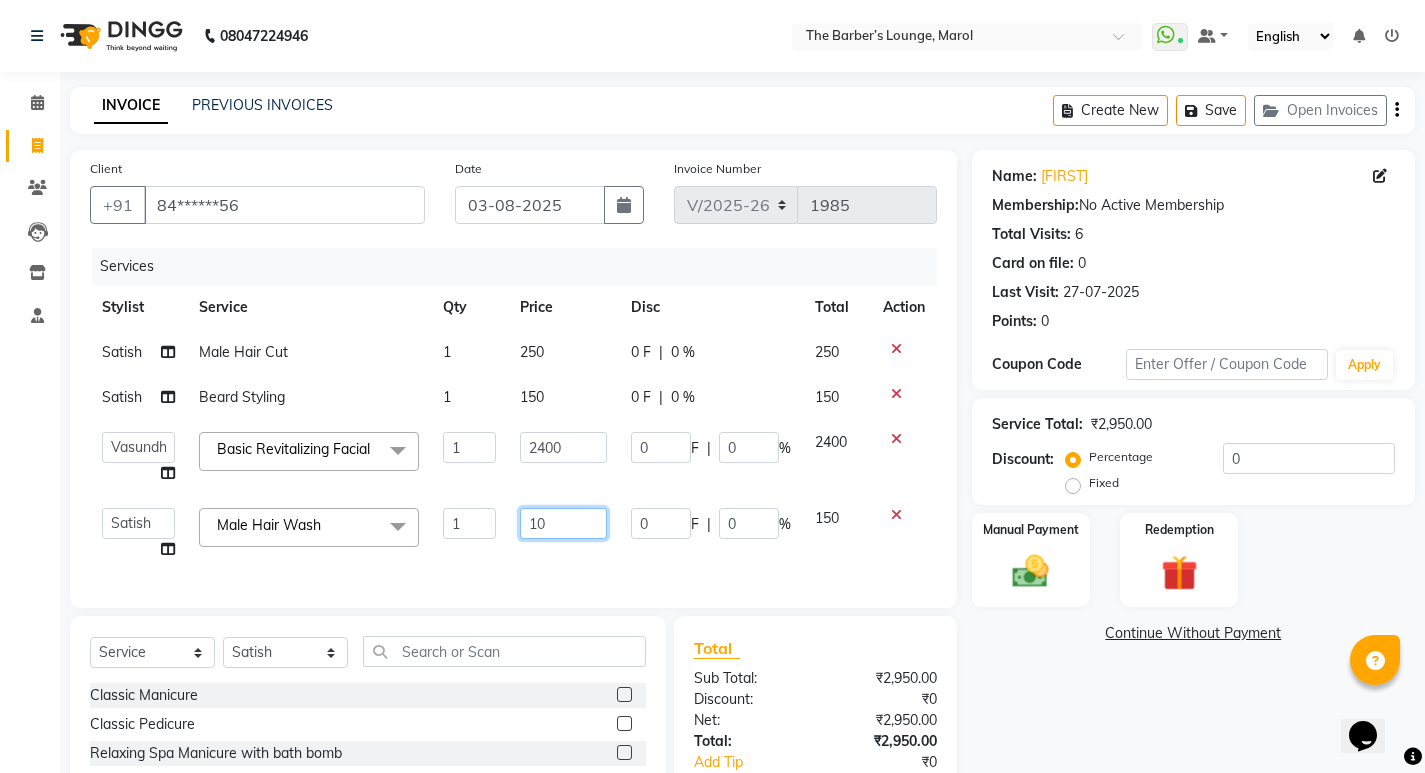 type on "100" 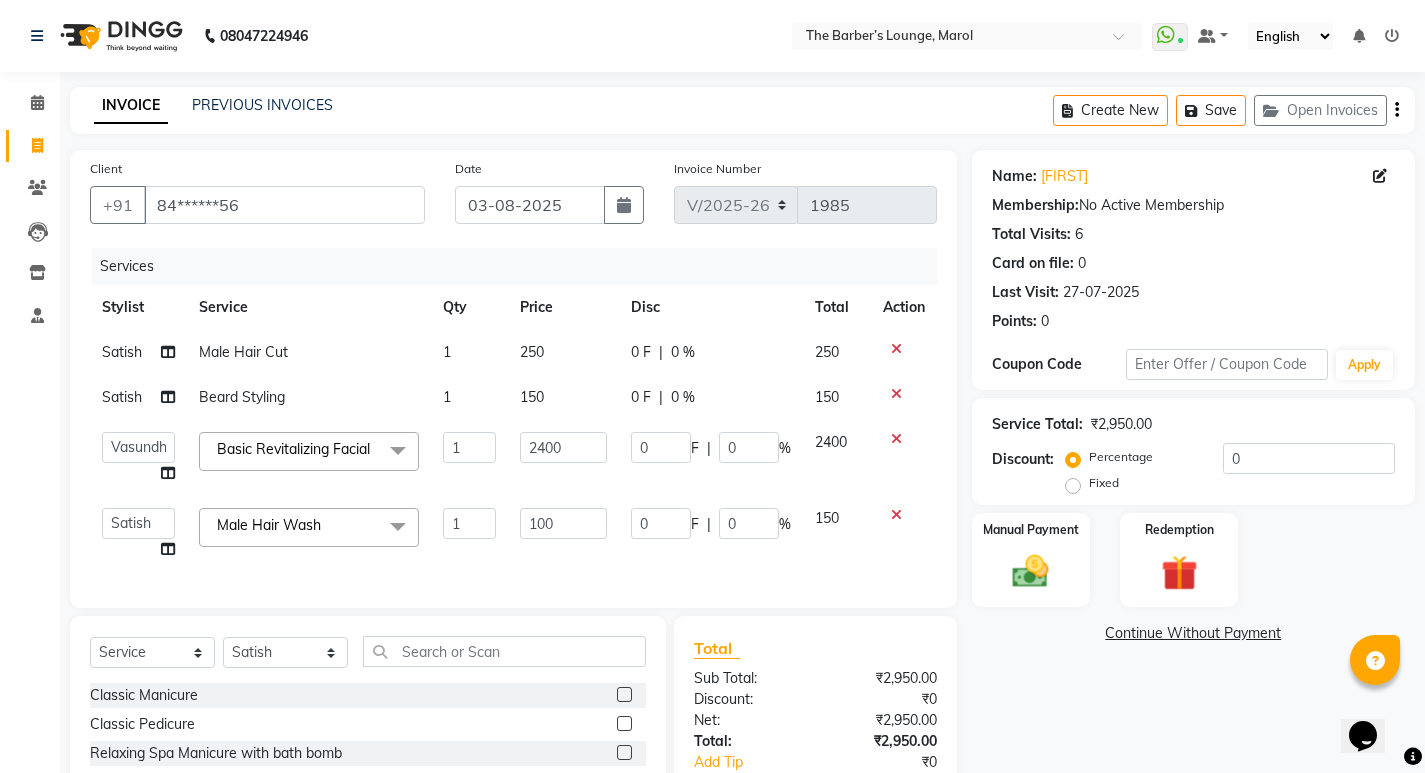 click on "Services Stylist Service Qty Price Disc Total Action [FIRST] Male Hair Cut 1 250 0 F | 0 % 250 [FIRST] Beard Styling 1 150 0 F | 0 % 150  [FIRST]   [FIRST] [LAST]   [FIRST] [LAST]   [FIRST] [LAST]   [FIRST]   [FIRST]   [FIRST]  Basic Revitalizing Facial  x Classic Manicure Classic Pedicure Relaxing Spa Manicure with bath bomb Relaxing Spa Pedicure with Bath bomb Revitalizing Therapy Manicure with Candle wax. Revitalizing Therapy Pedicure with Candle wax  1200 Revitalizing Therapy Pedicure with Candle wax Head Massage Male Head Massage Female Beard Colour Face Massage Foot Massage Back Hair Trimming Nail Cutting Hands Dtan Legs Dtan Threading Upper Lip Threading Chin Threading Forehead Threading Sidelocks Threading Eyebrows Tan Erase Therapy Illuminating D-Tan with LED Mask Express Glow Cleanse Basic Radiance Cleanup Deep Radiance Cleanup Basic Revitalizing Facial Electro-Radiance Treatment Galvanizing Facial Revitalizing Body Polish Holistic Body Massage Eye Massage Full Body Therapy Full Hands Full Legs Hair Cut" 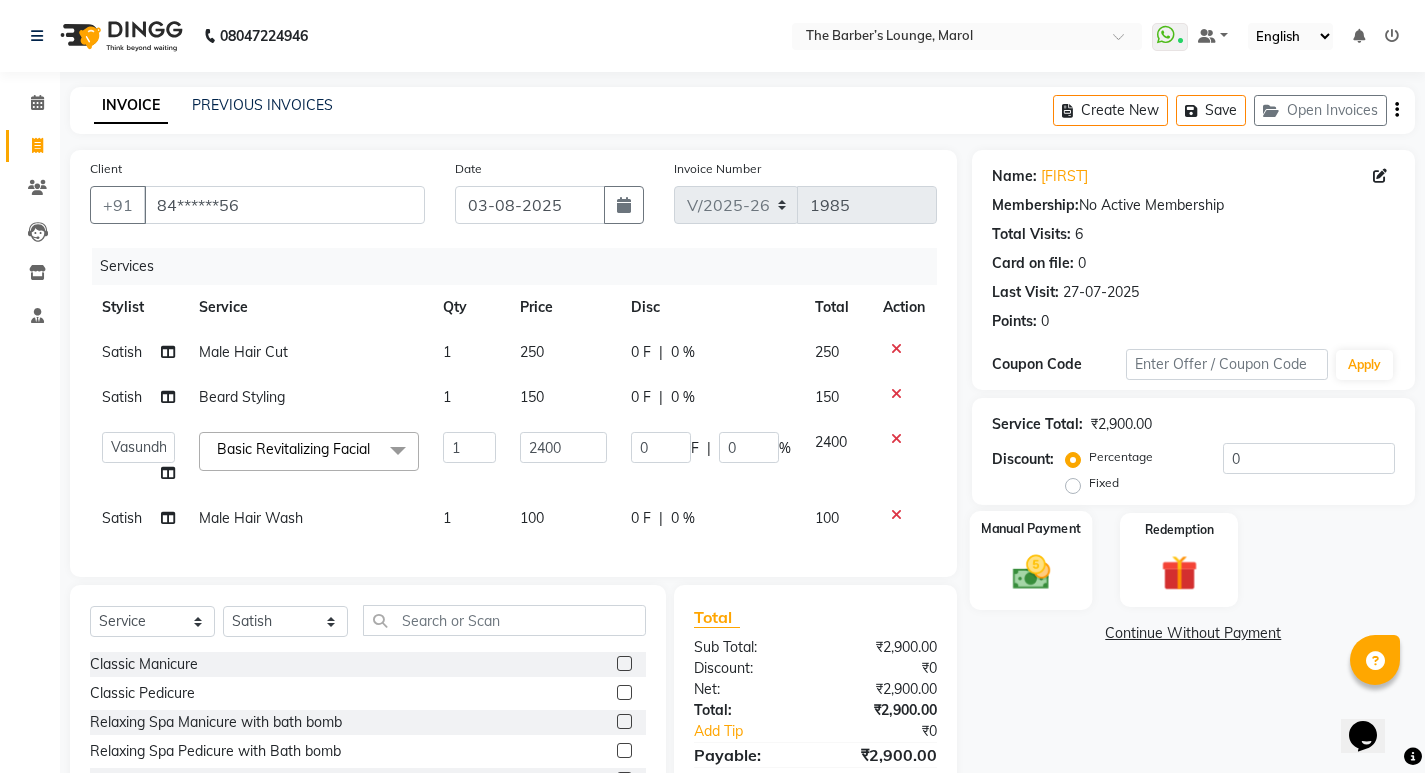 click 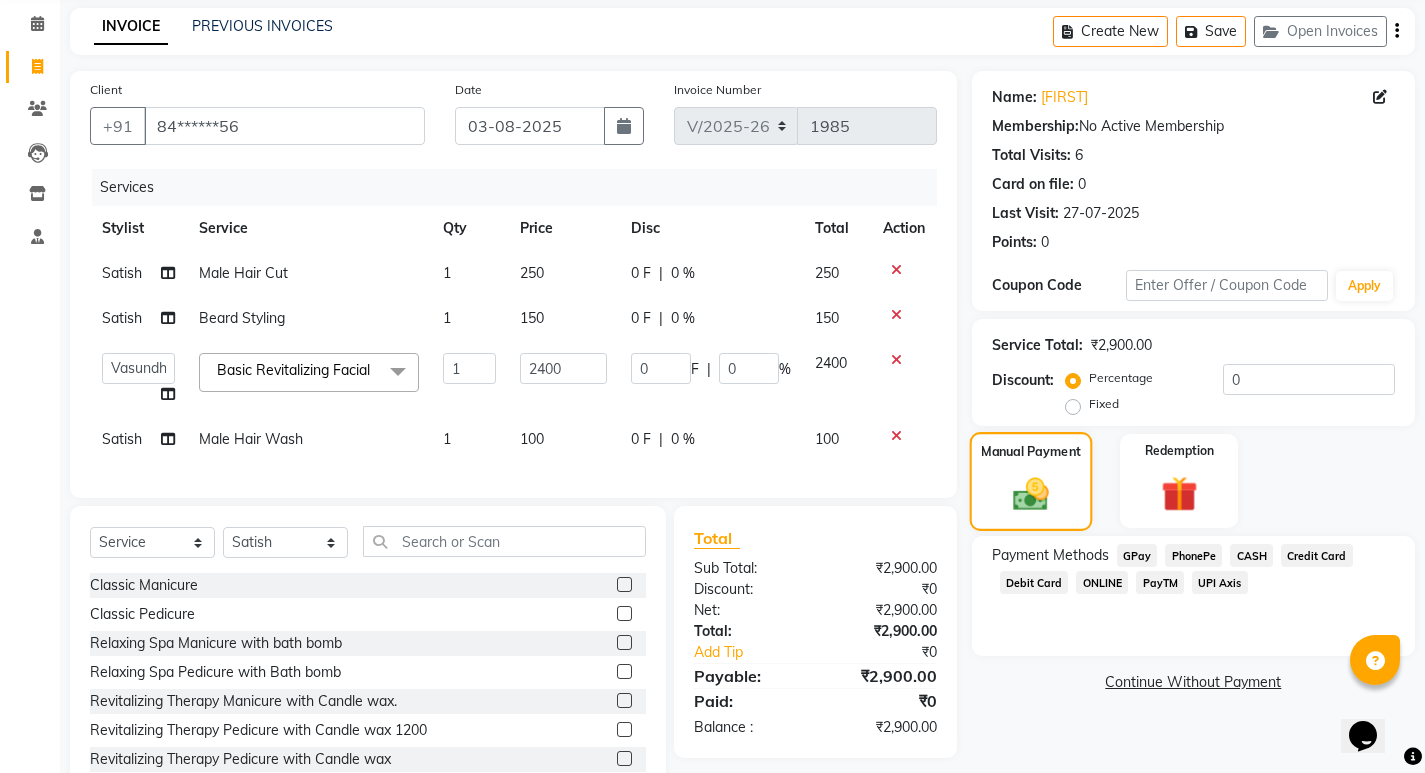 scroll, scrollTop: 161, scrollLeft: 0, axis: vertical 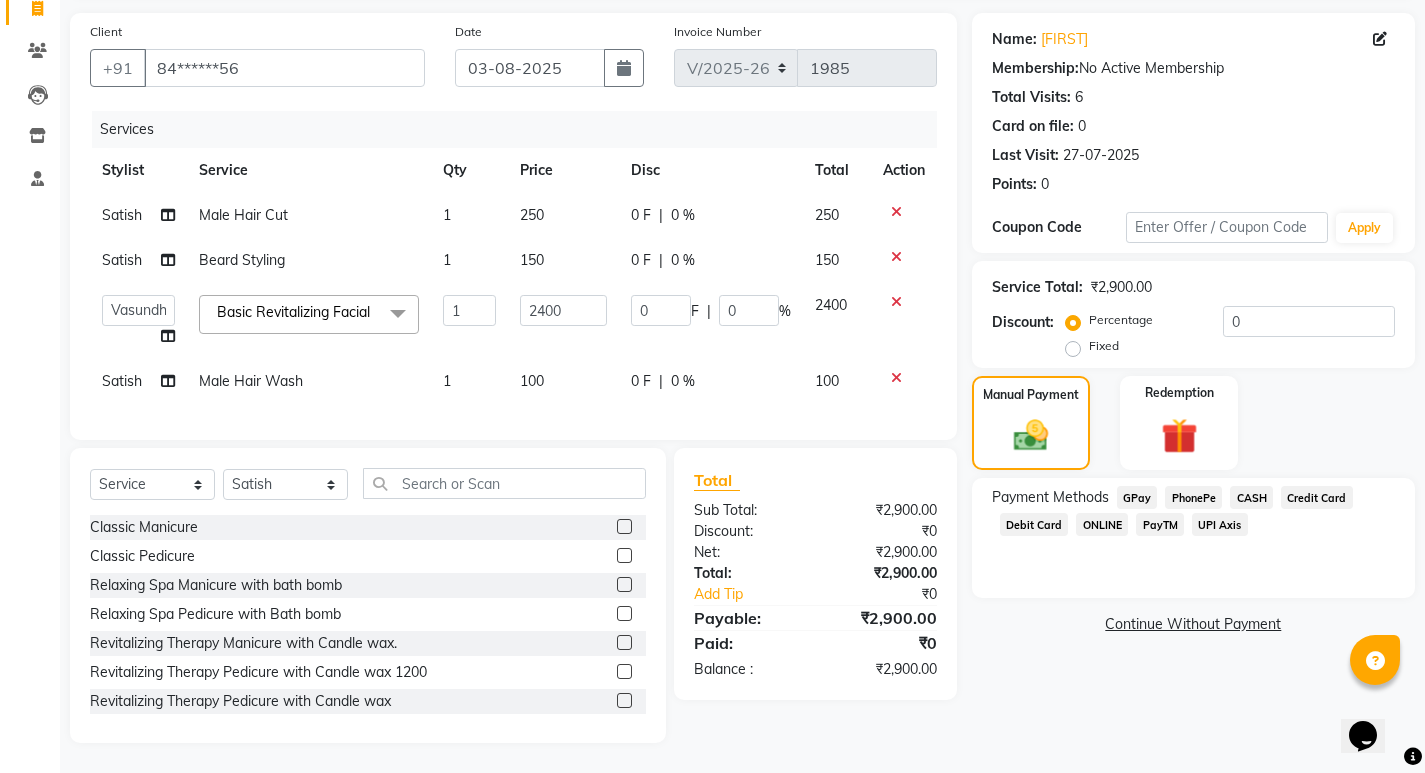 click on "Credit Card" 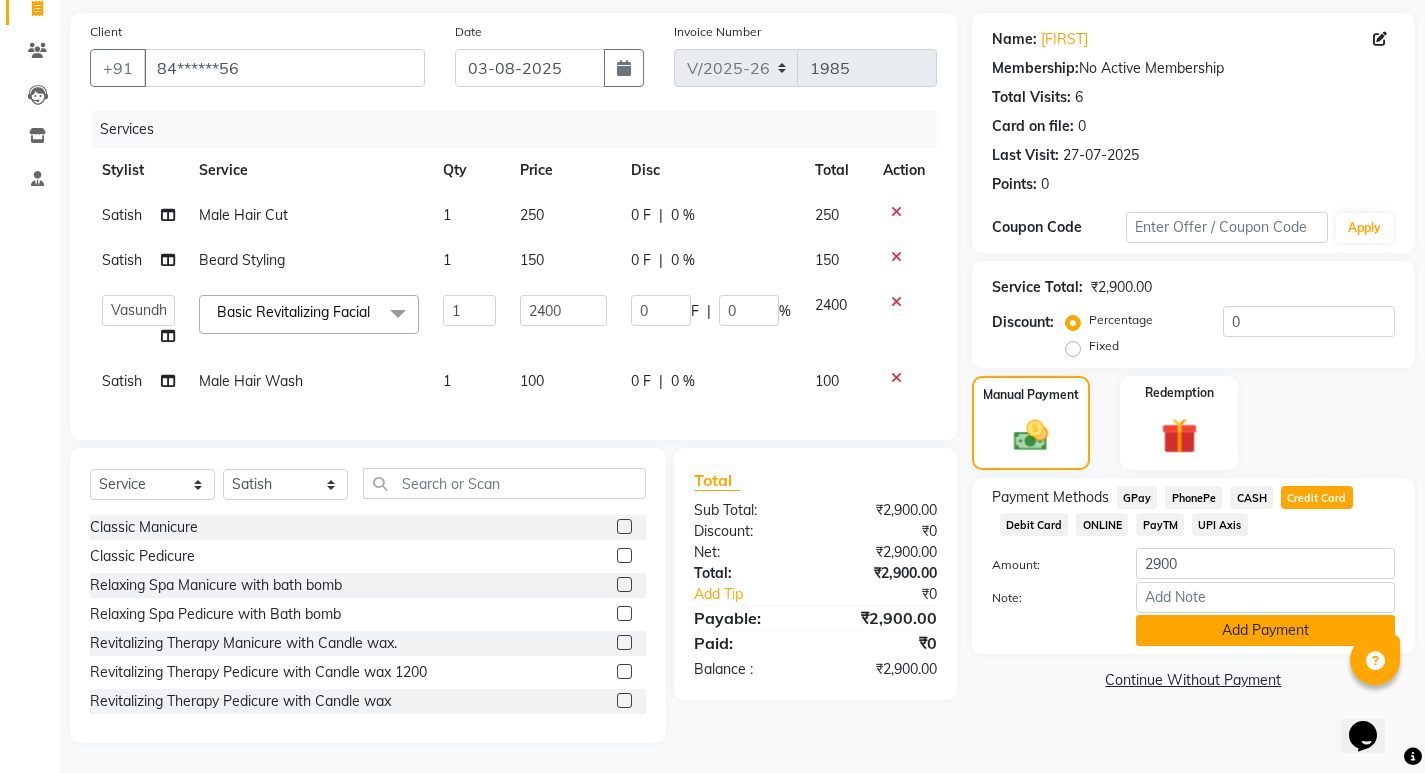 click on "Add Payment" 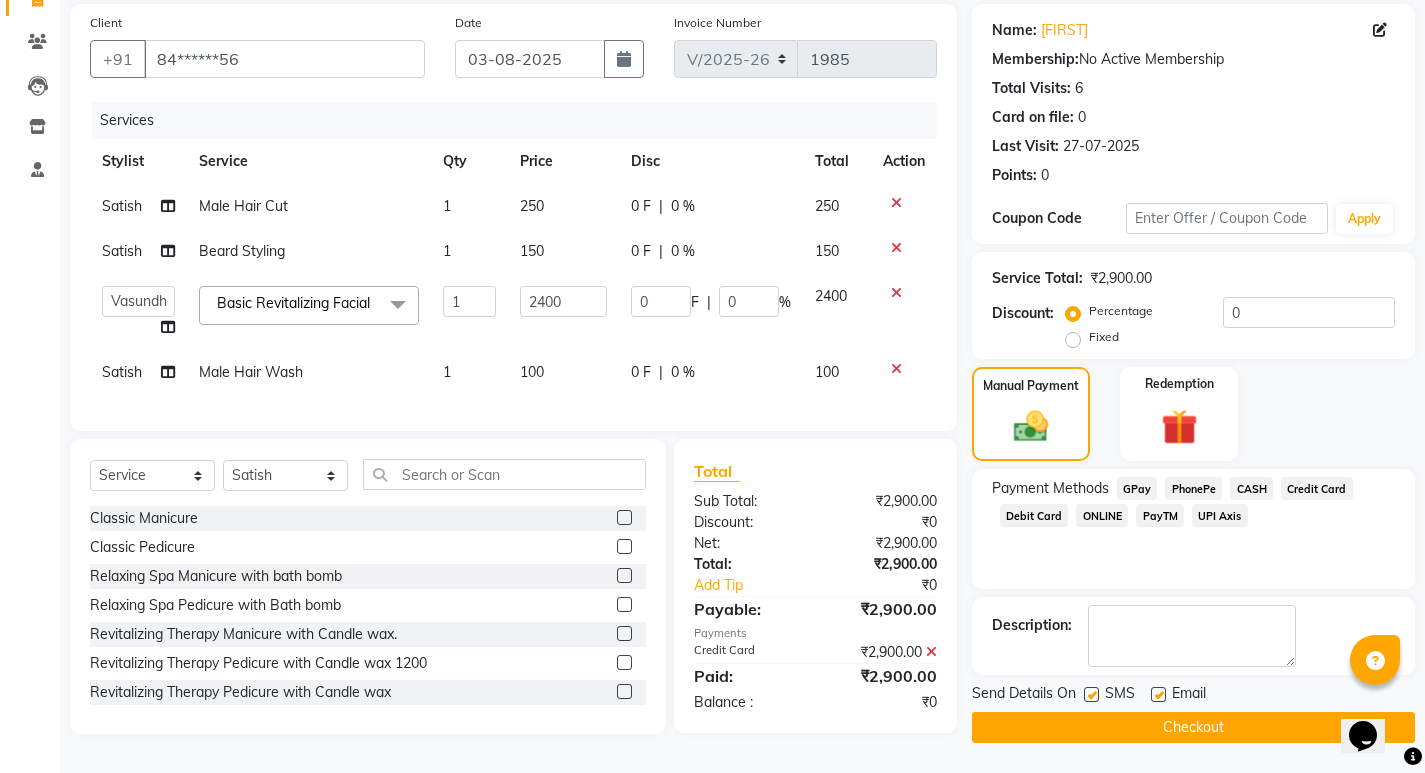 click on "Checkout" 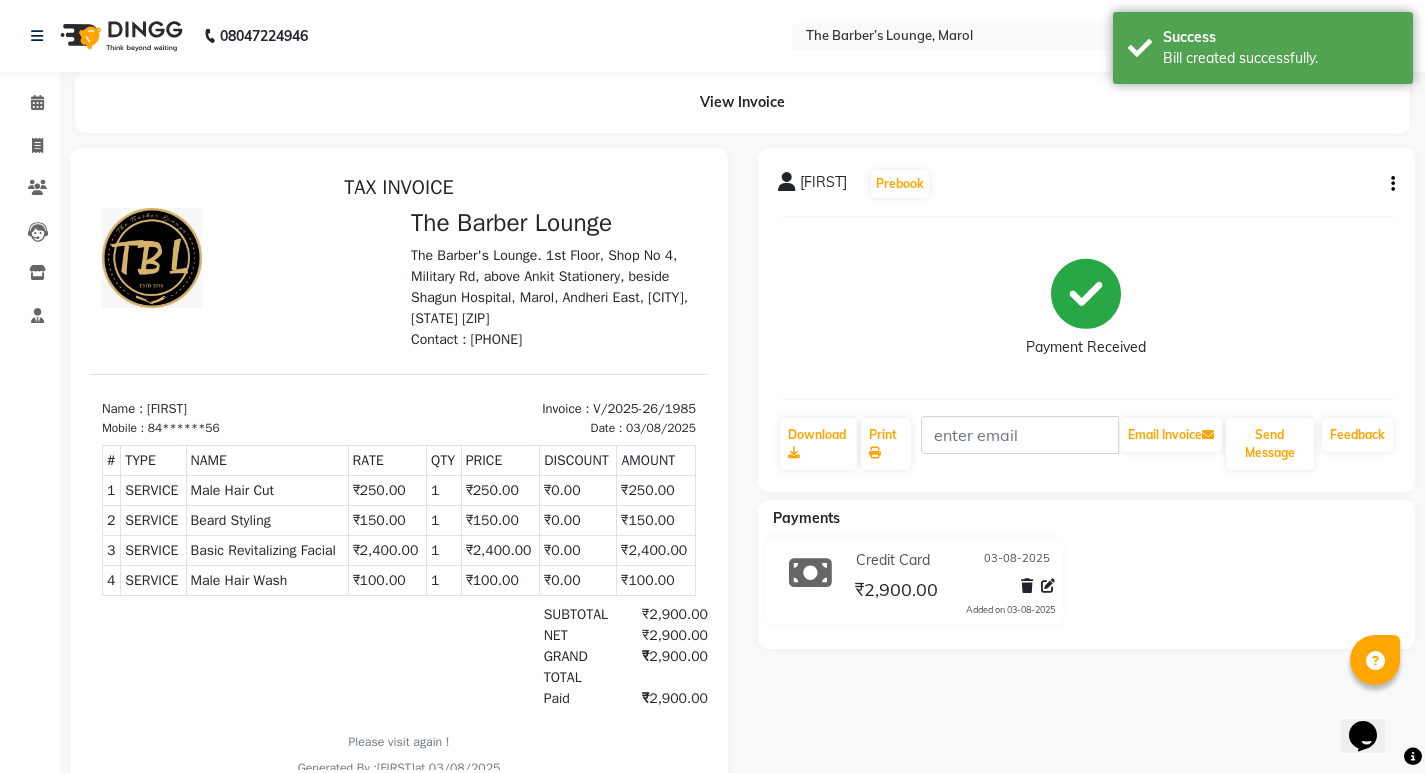 scroll, scrollTop: 0, scrollLeft: 0, axis: both 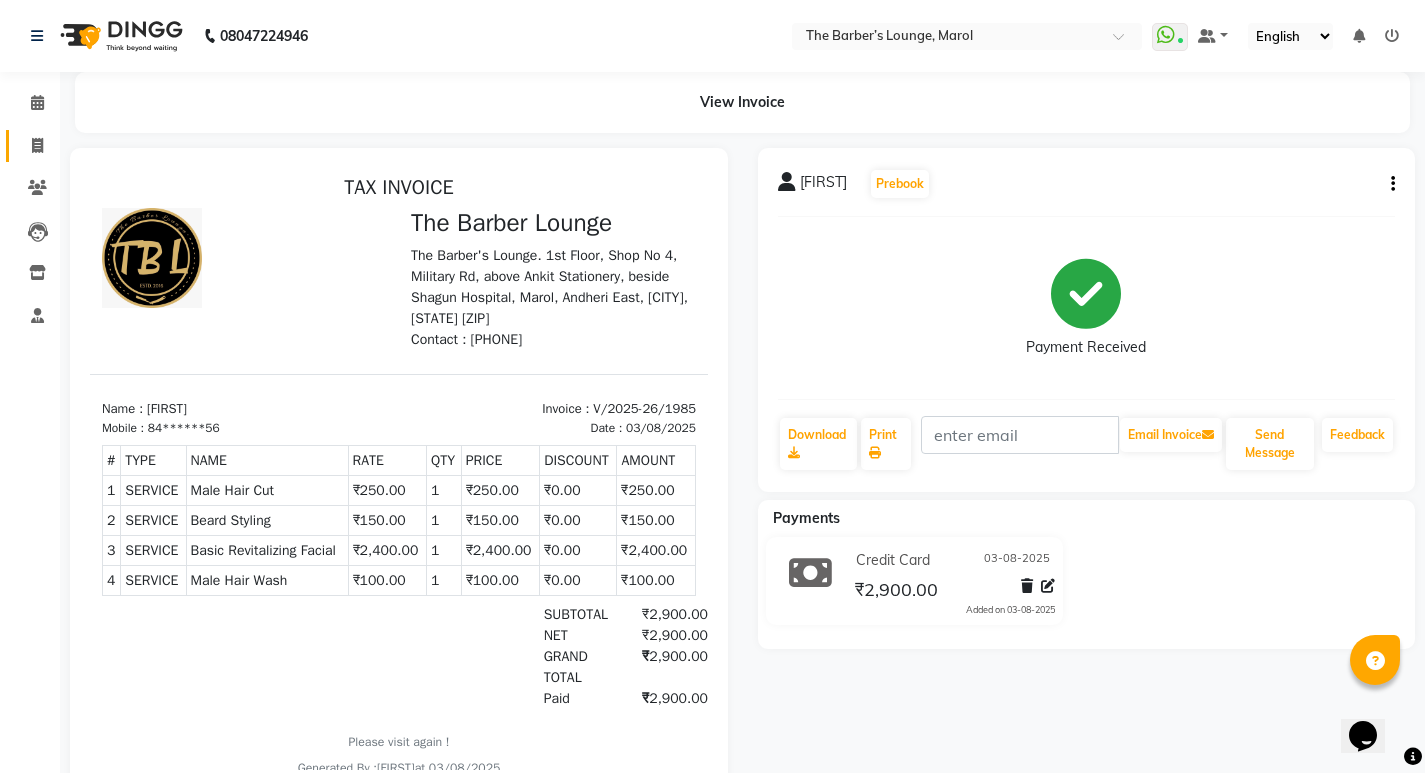 click on "Invoice" 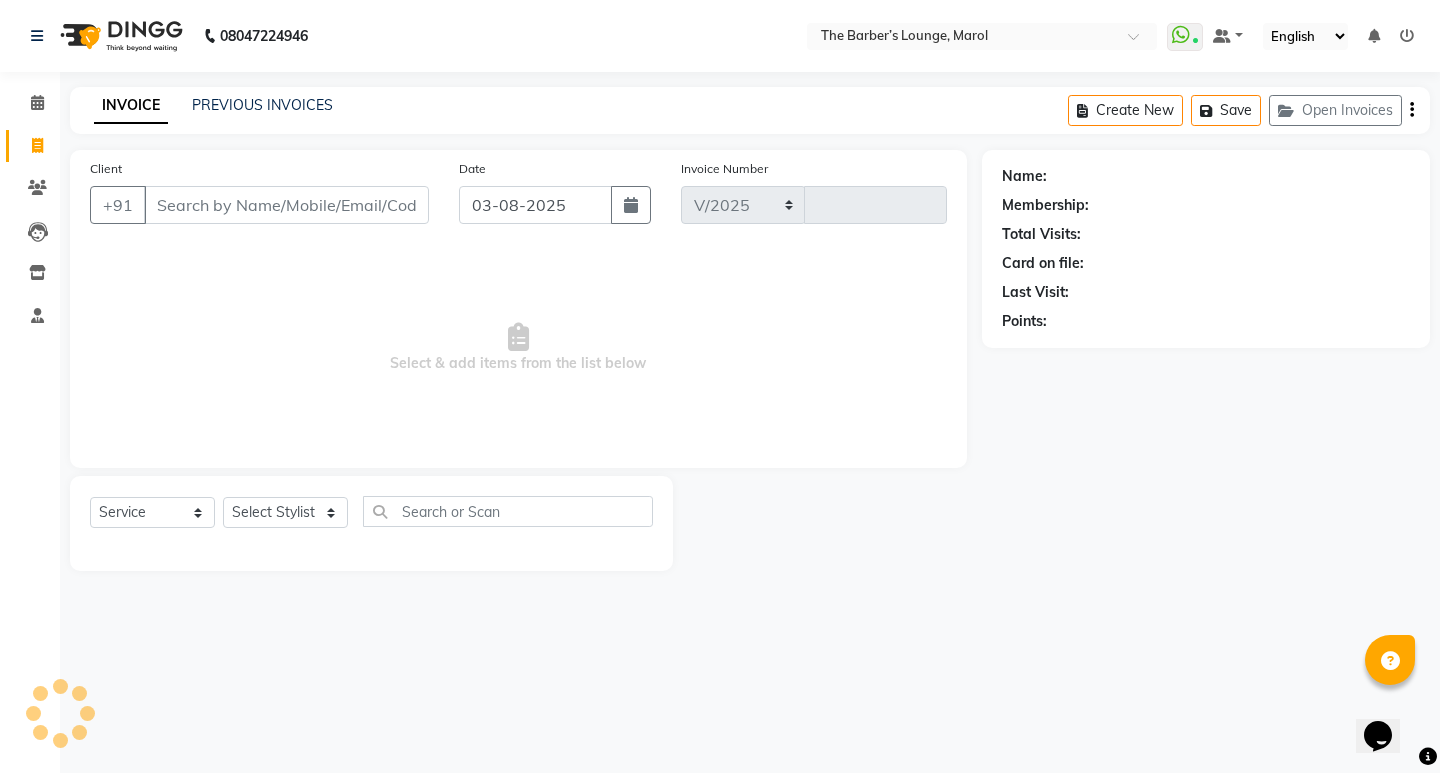 select on "7188" 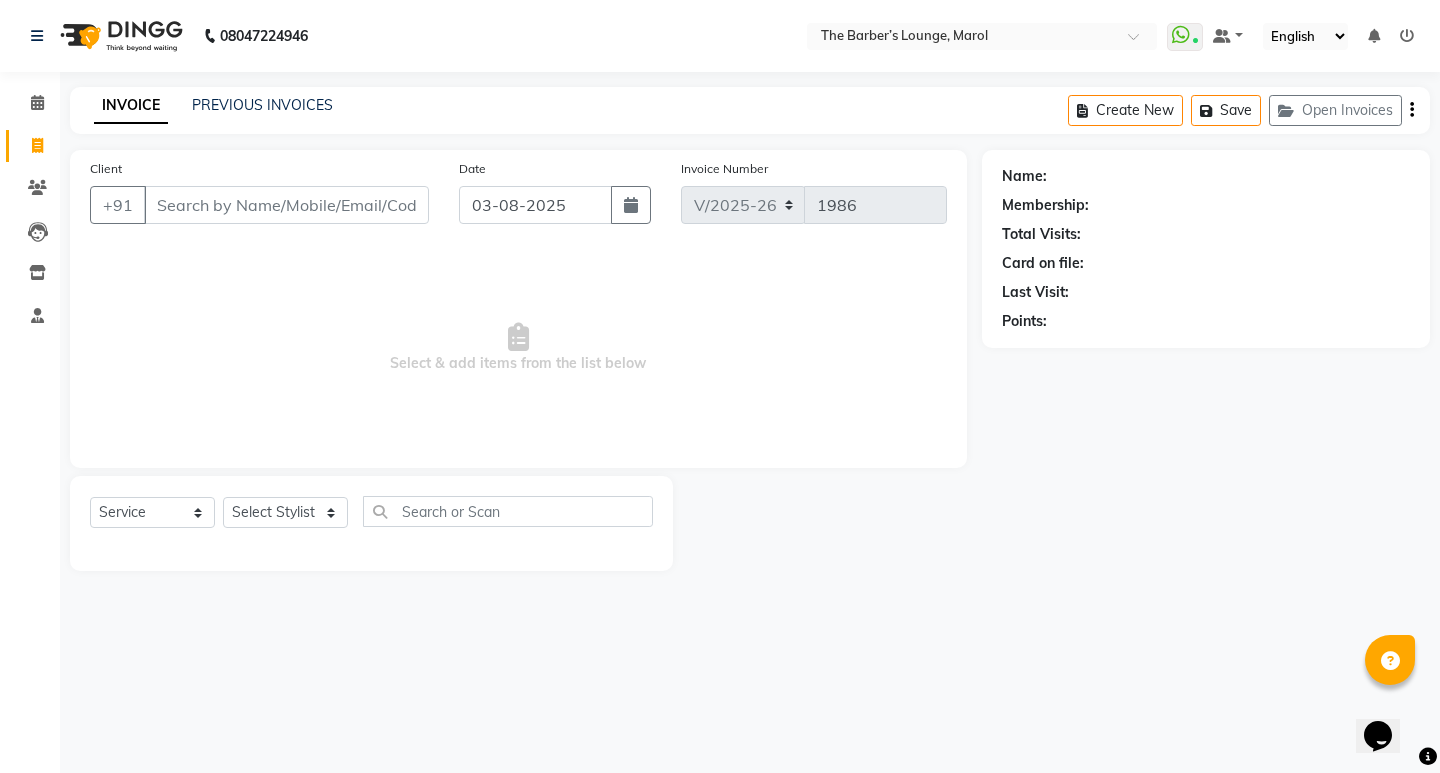 click on "INVOICE PREVIOUS INVOICES Create New   Save   Open Invoices" 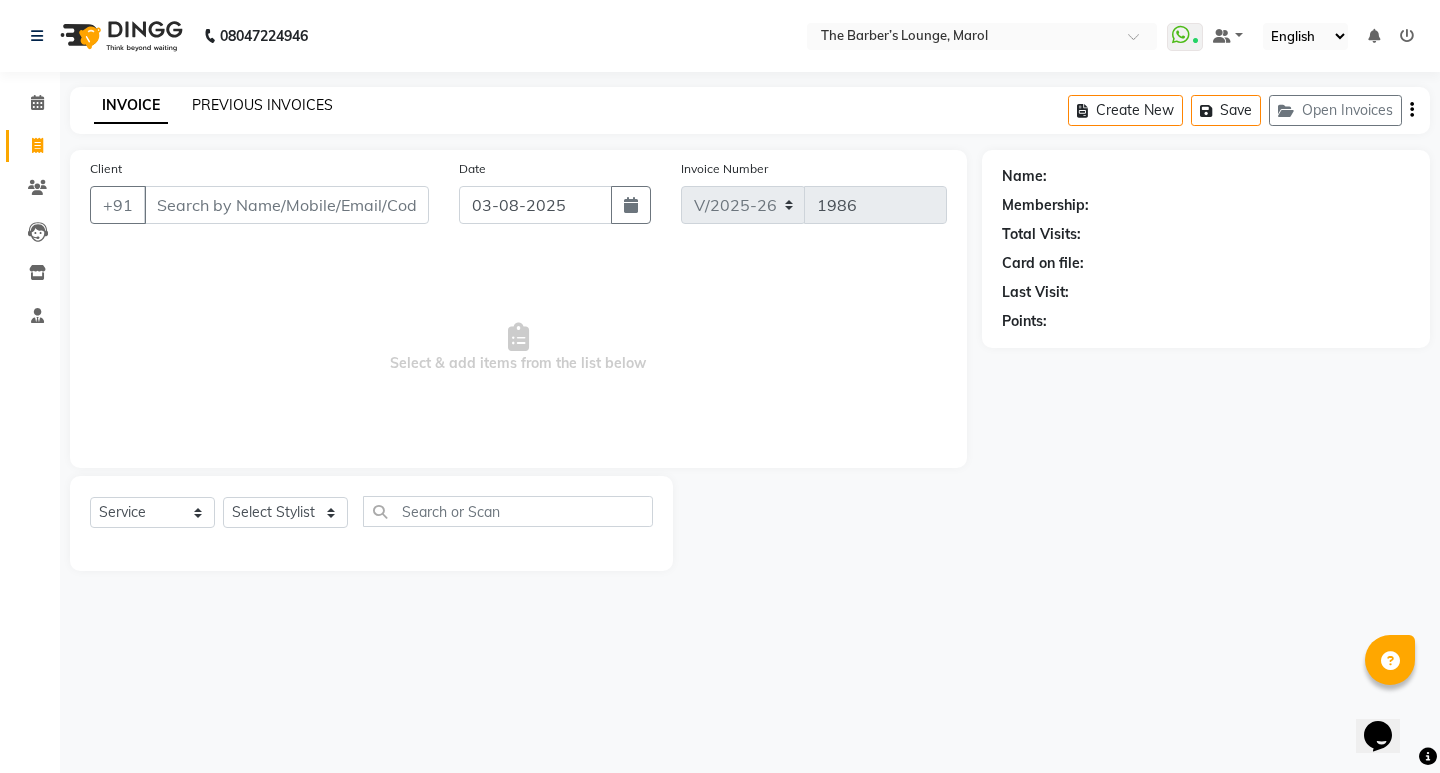 click on "PREVIOUS INVOICES" 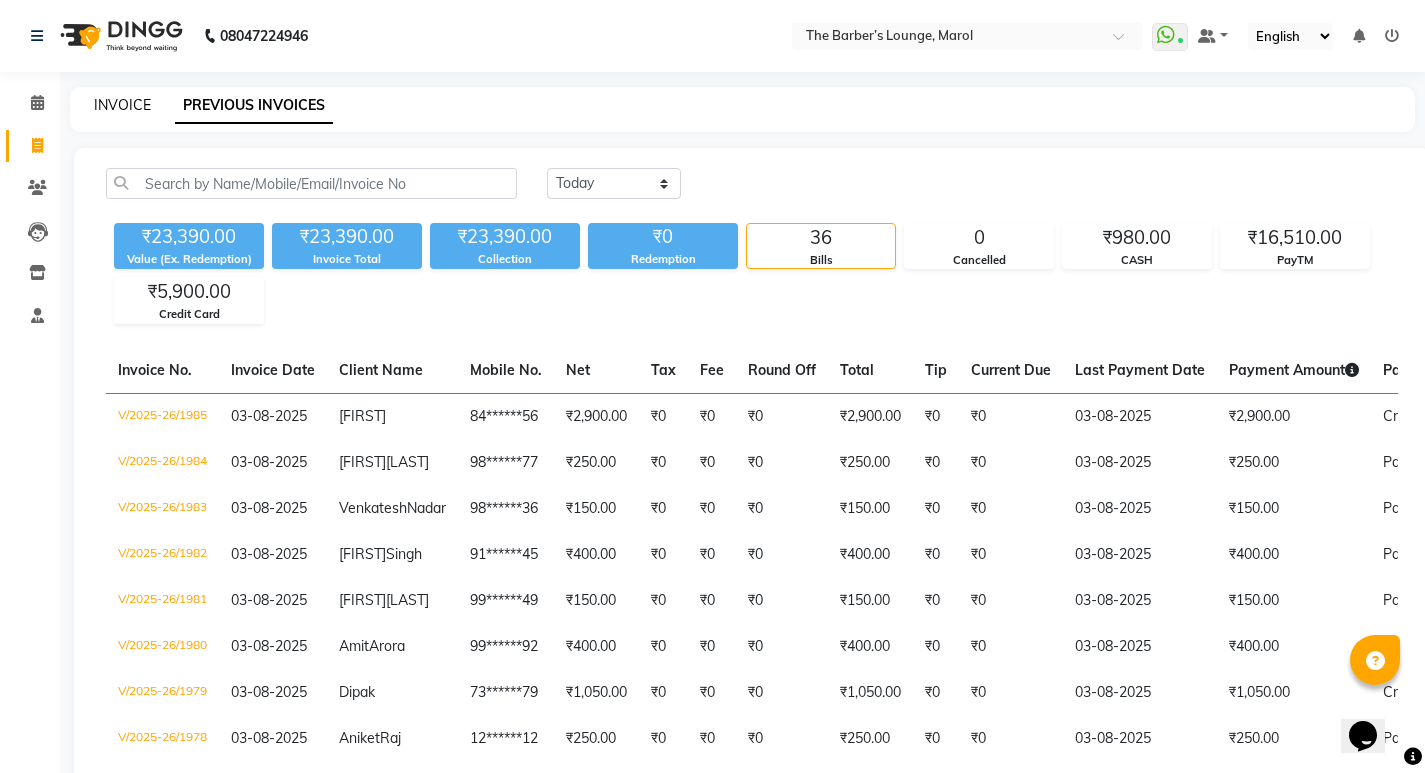 click on "INVOICE" 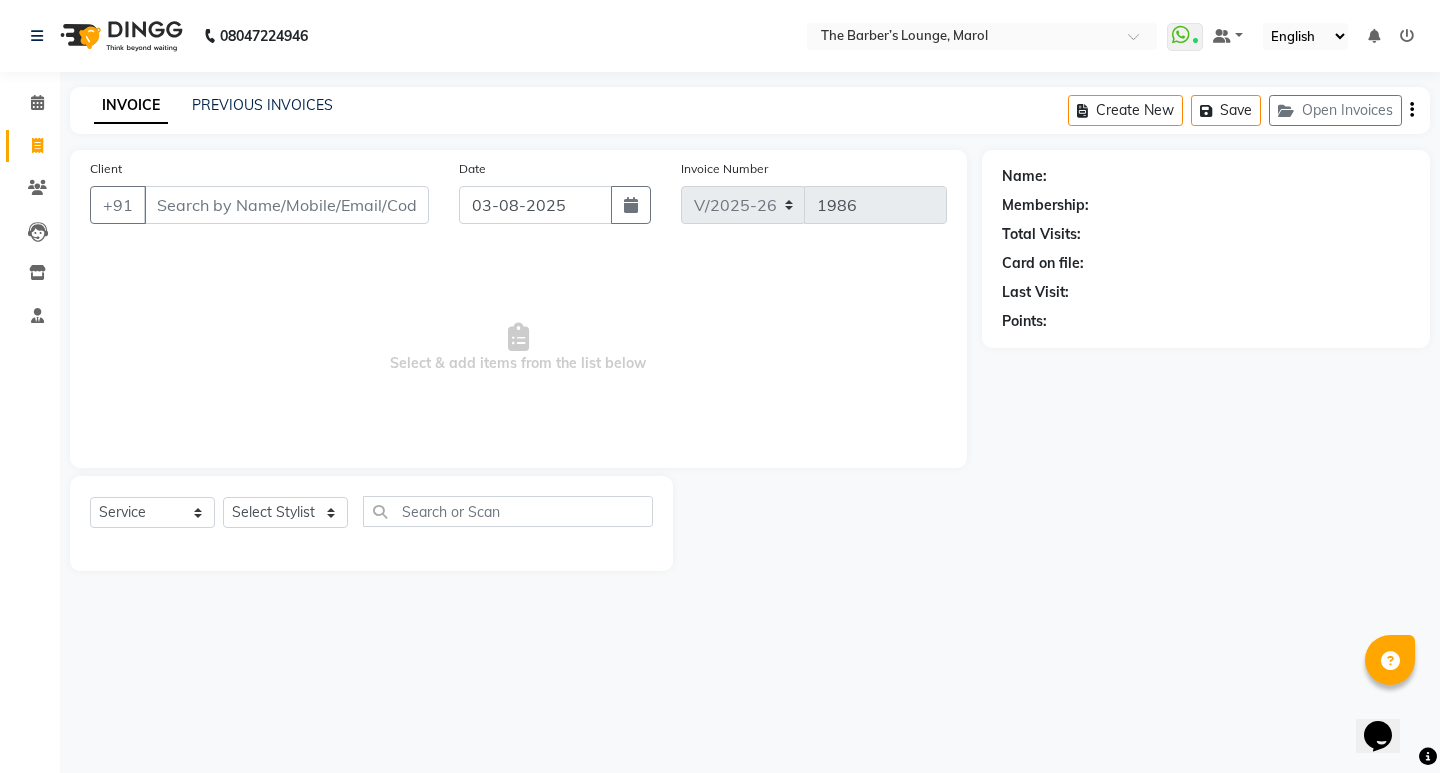 click on "Client" at bounding box center [286, 205] 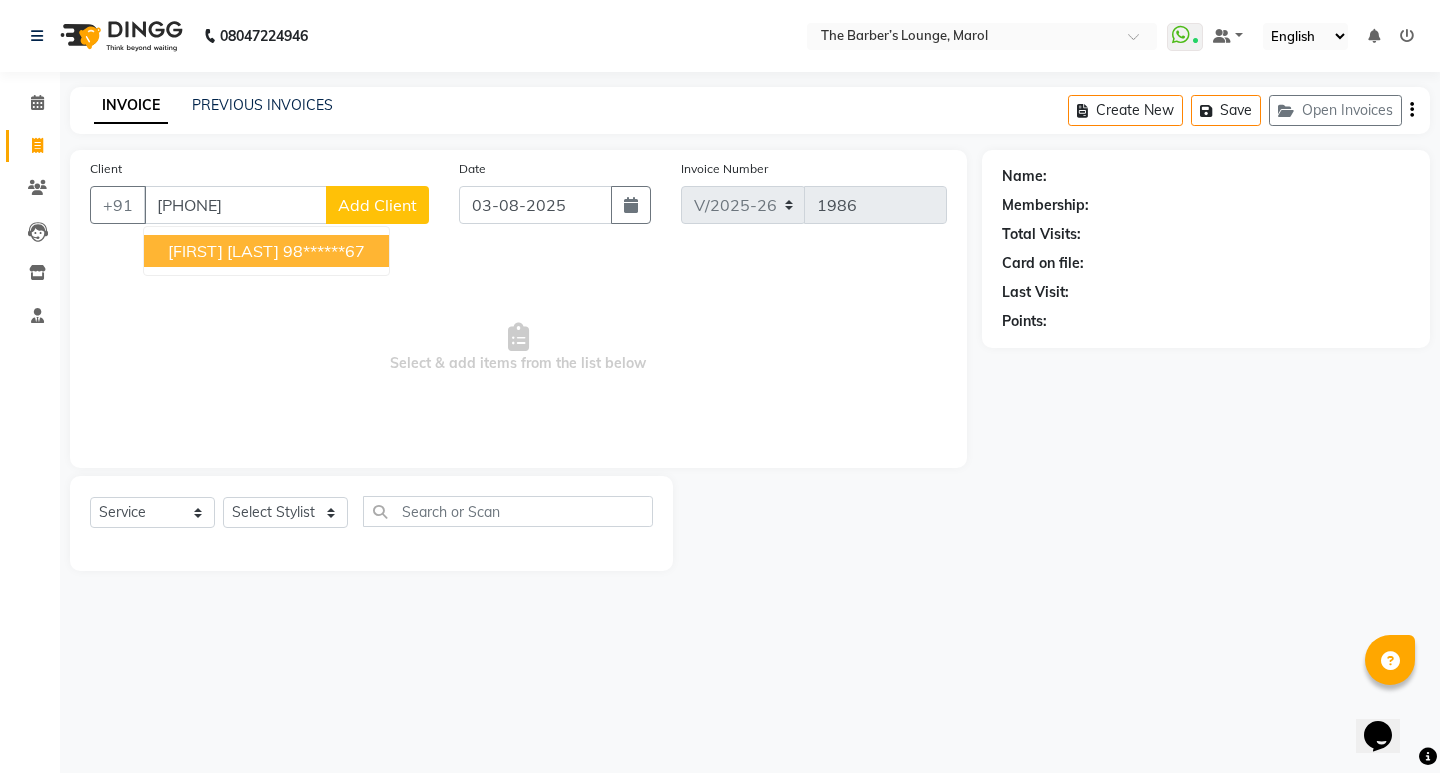 click on "[FIRST] [LAST]" at bounding box center [223, 251] 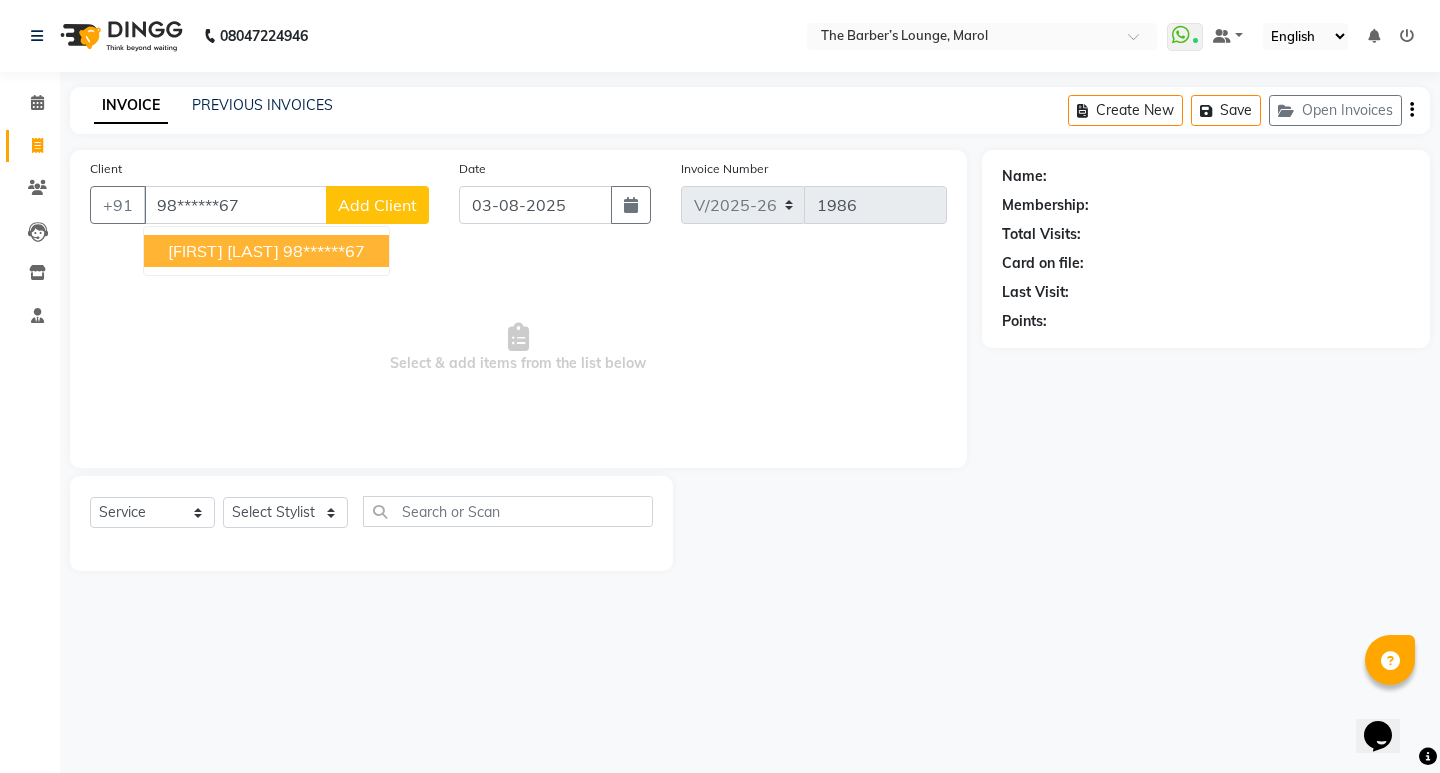type on "98******67" 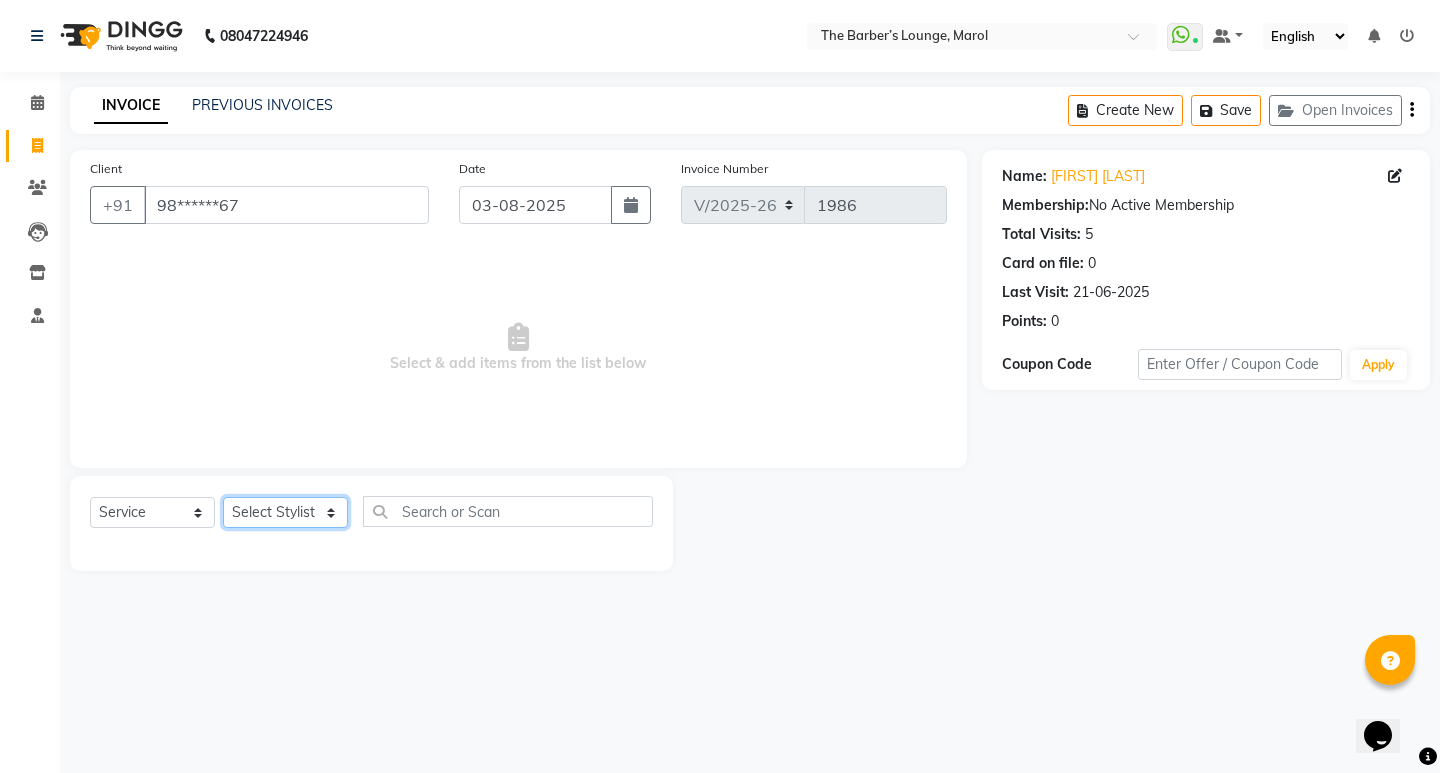 click on "Select Stylist [FIRST] [FIRST] [LAST] [FIRST] [LAST] [FIRST] [LAST] [FIRST] [FIRST] [FIRST]" 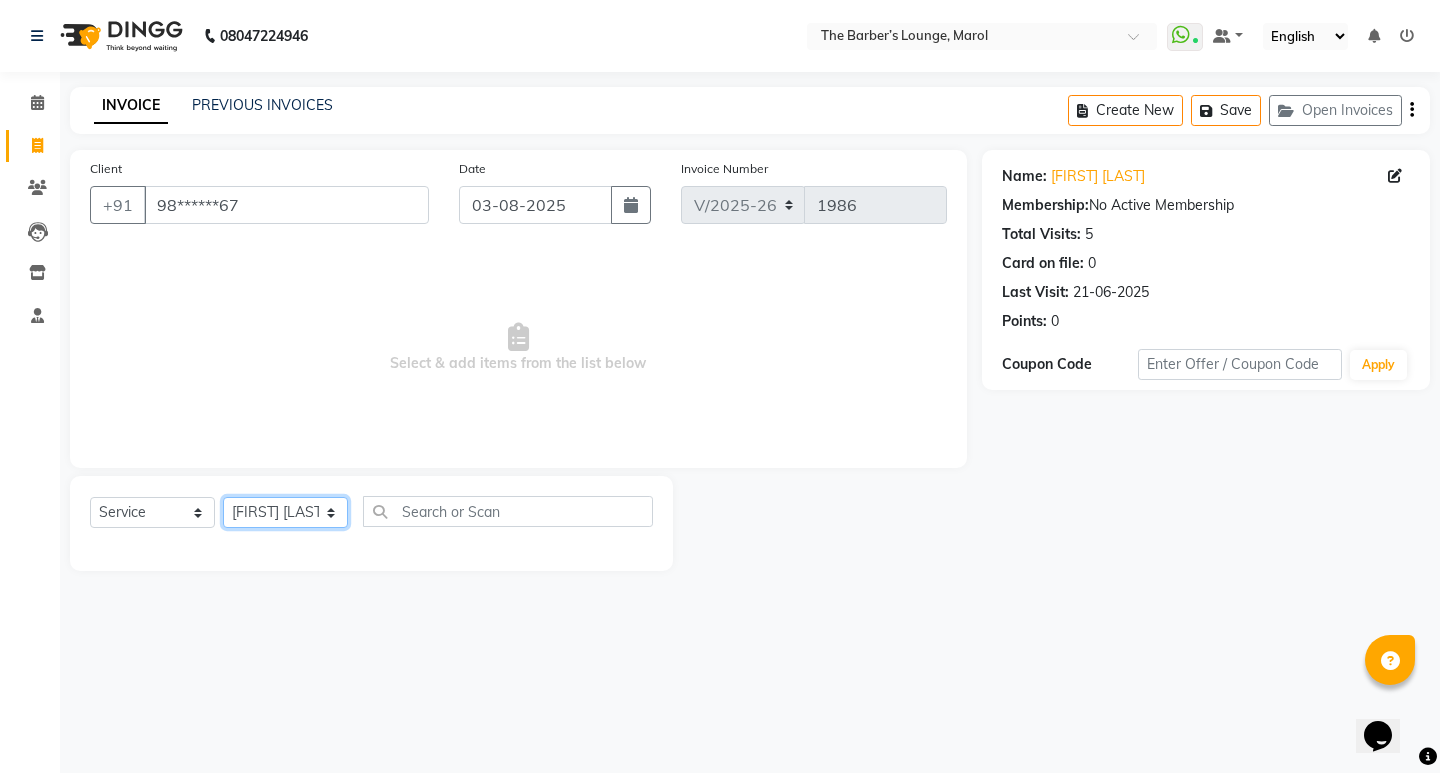 click on "Select Stylist [FIRST] [FIRST] [LAST] [FIRST] [LAST] [FIRST] [LAST] [FIRST] [FIRST] [FIRST]" 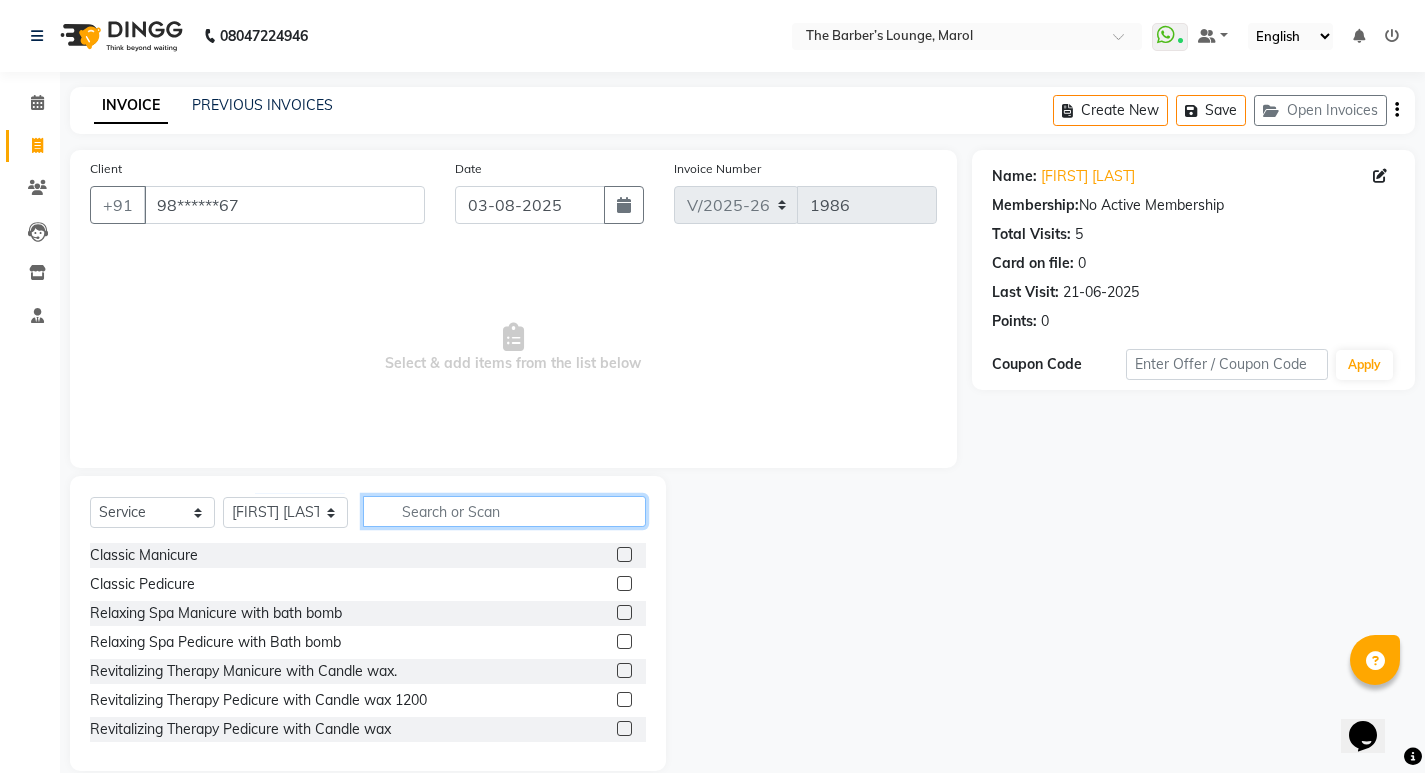 click 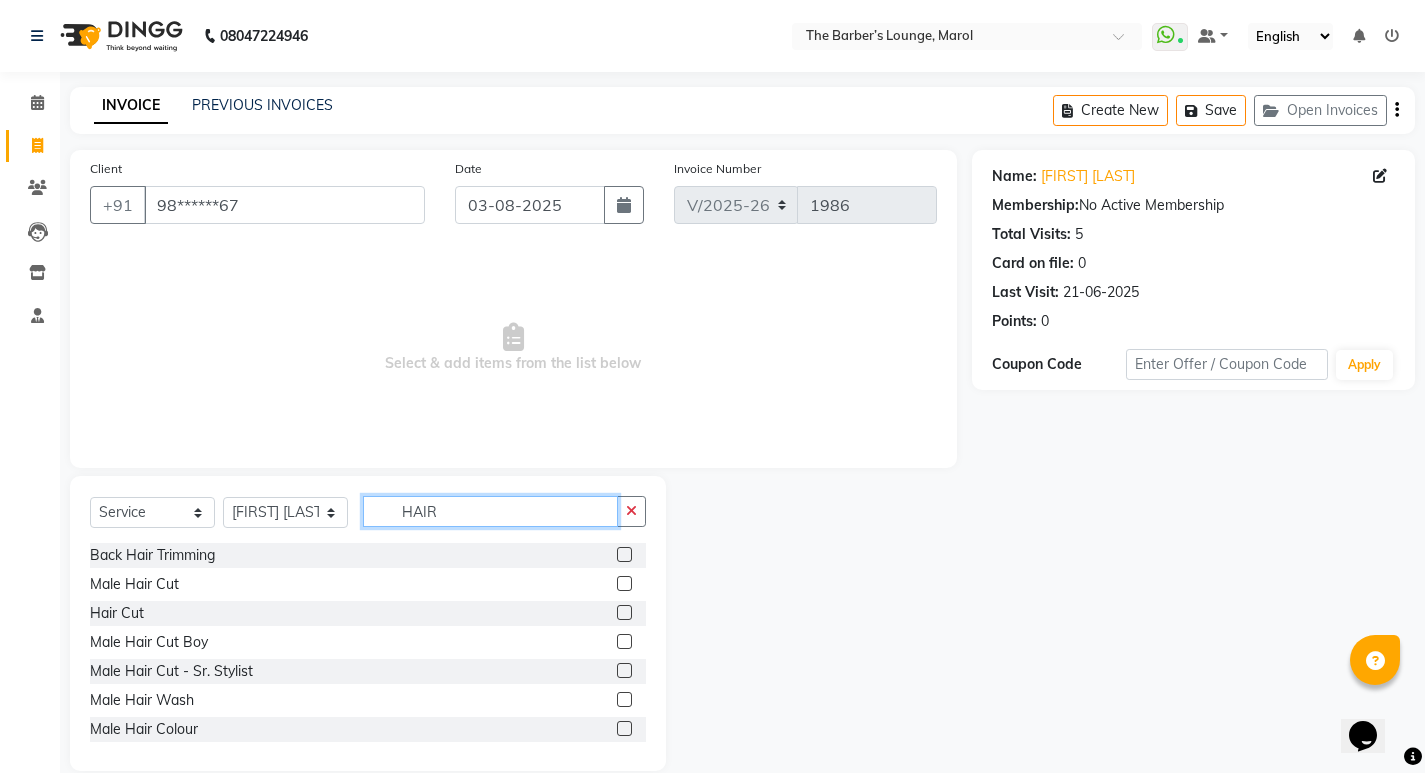 type on "HAIR" 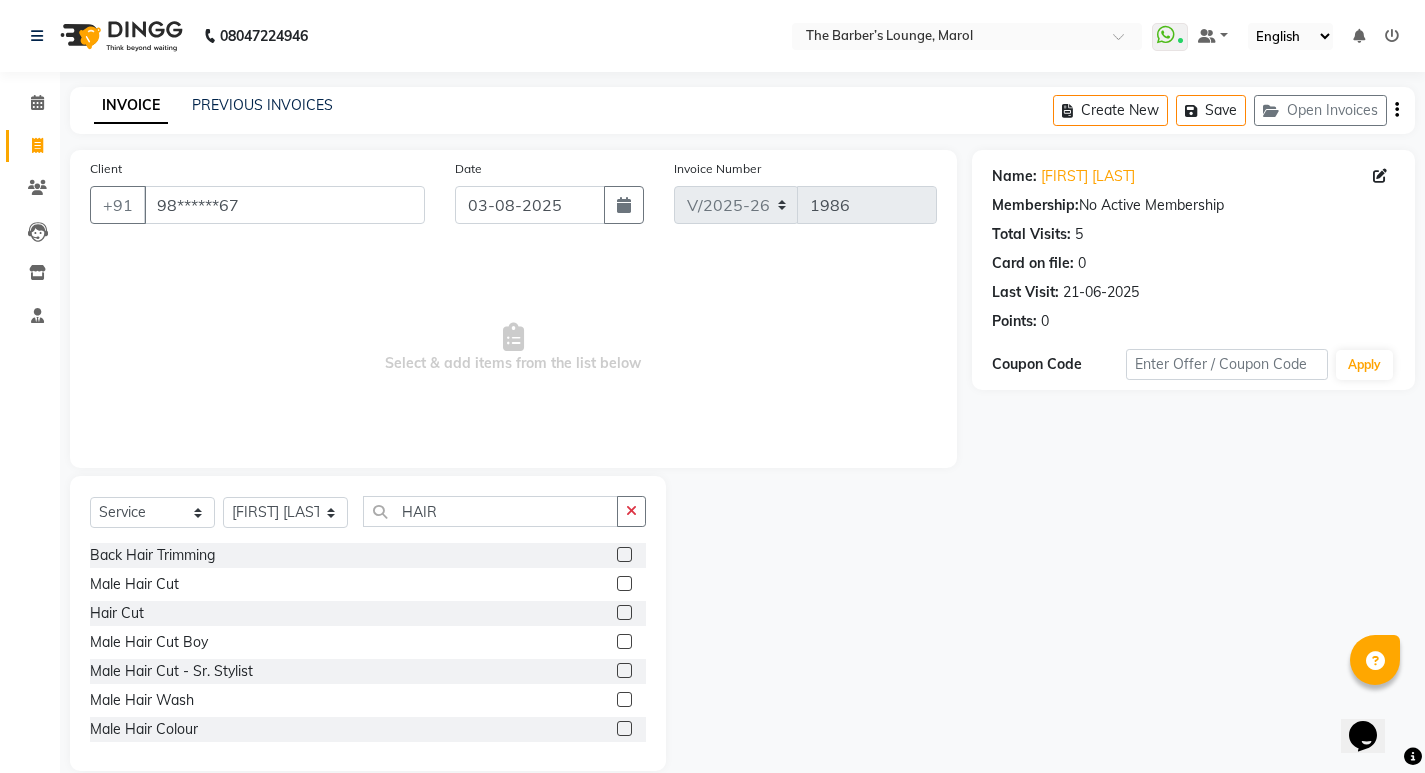 click 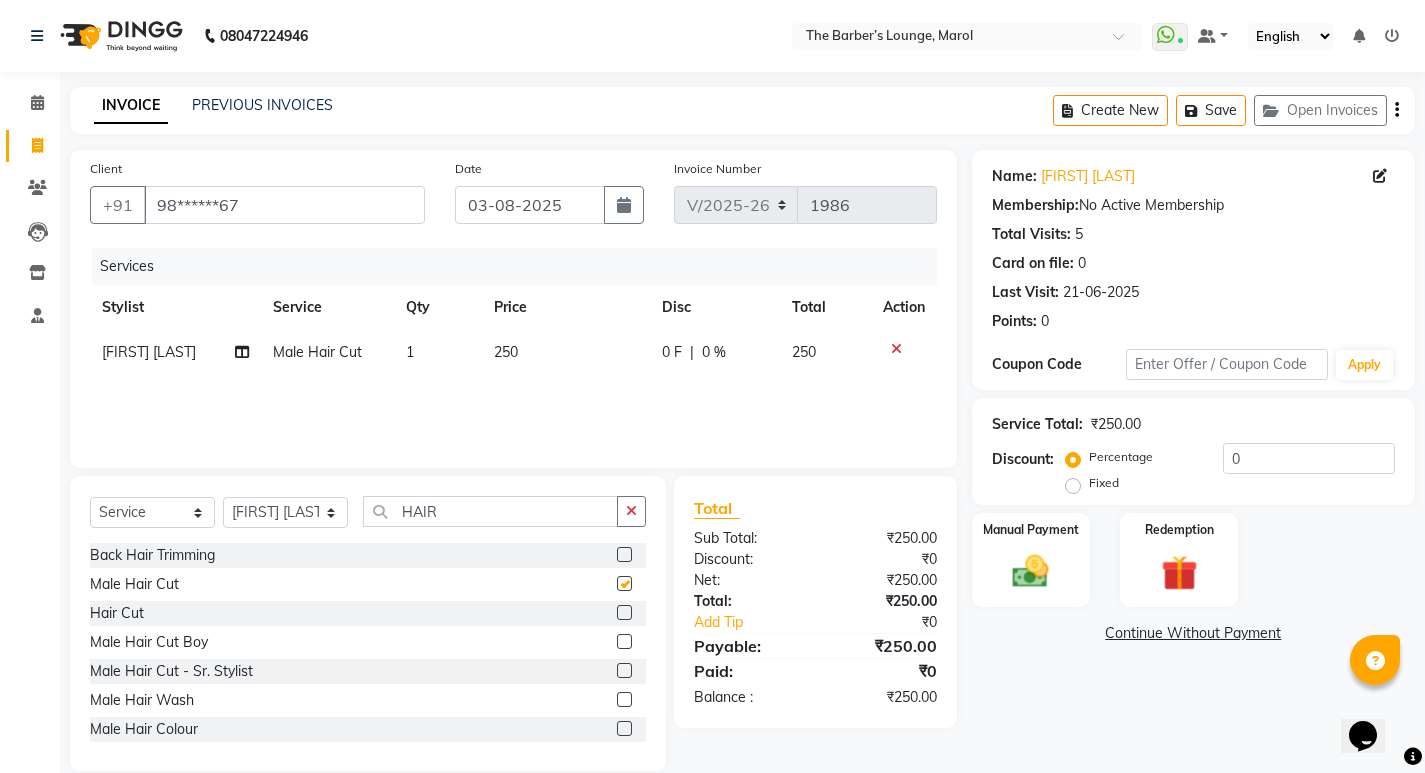 checkbox on "false" 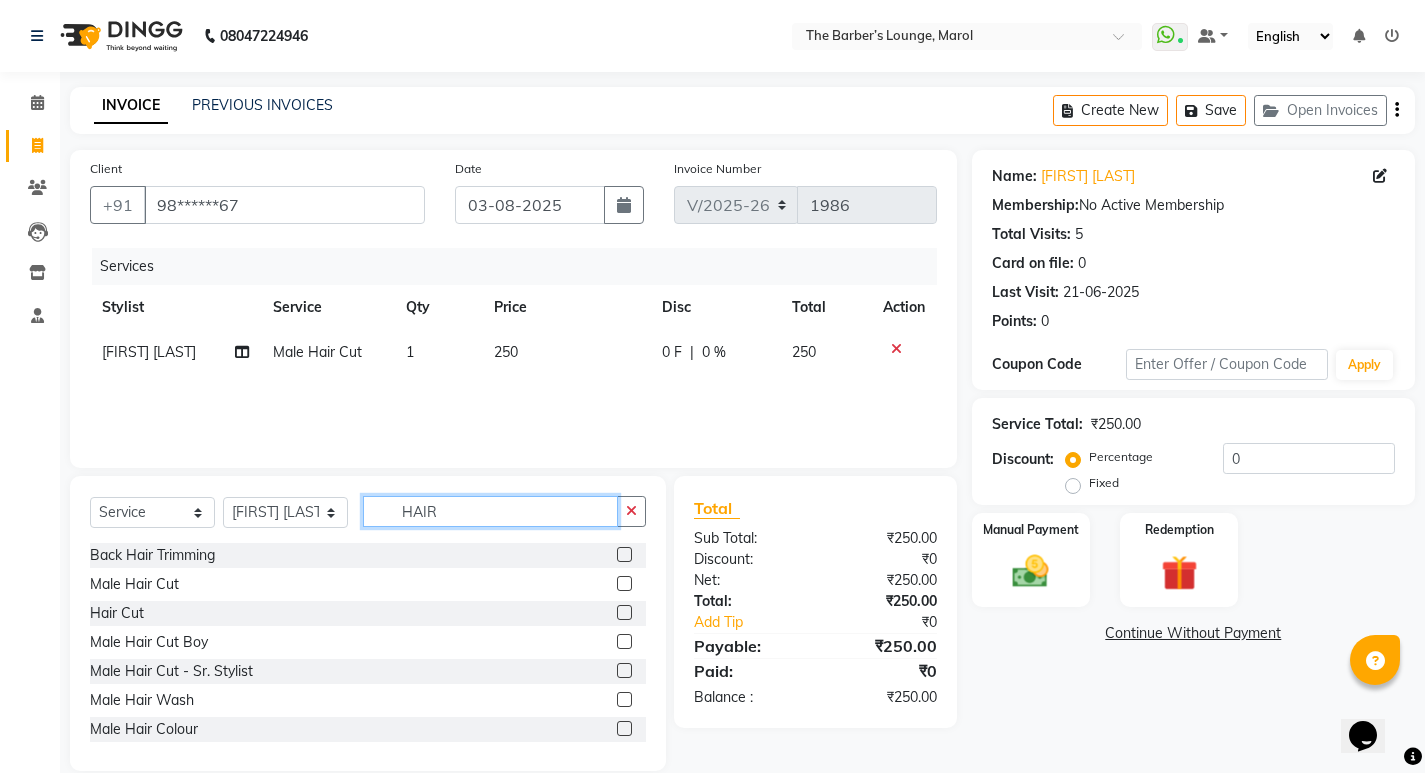 click on "HAIR" 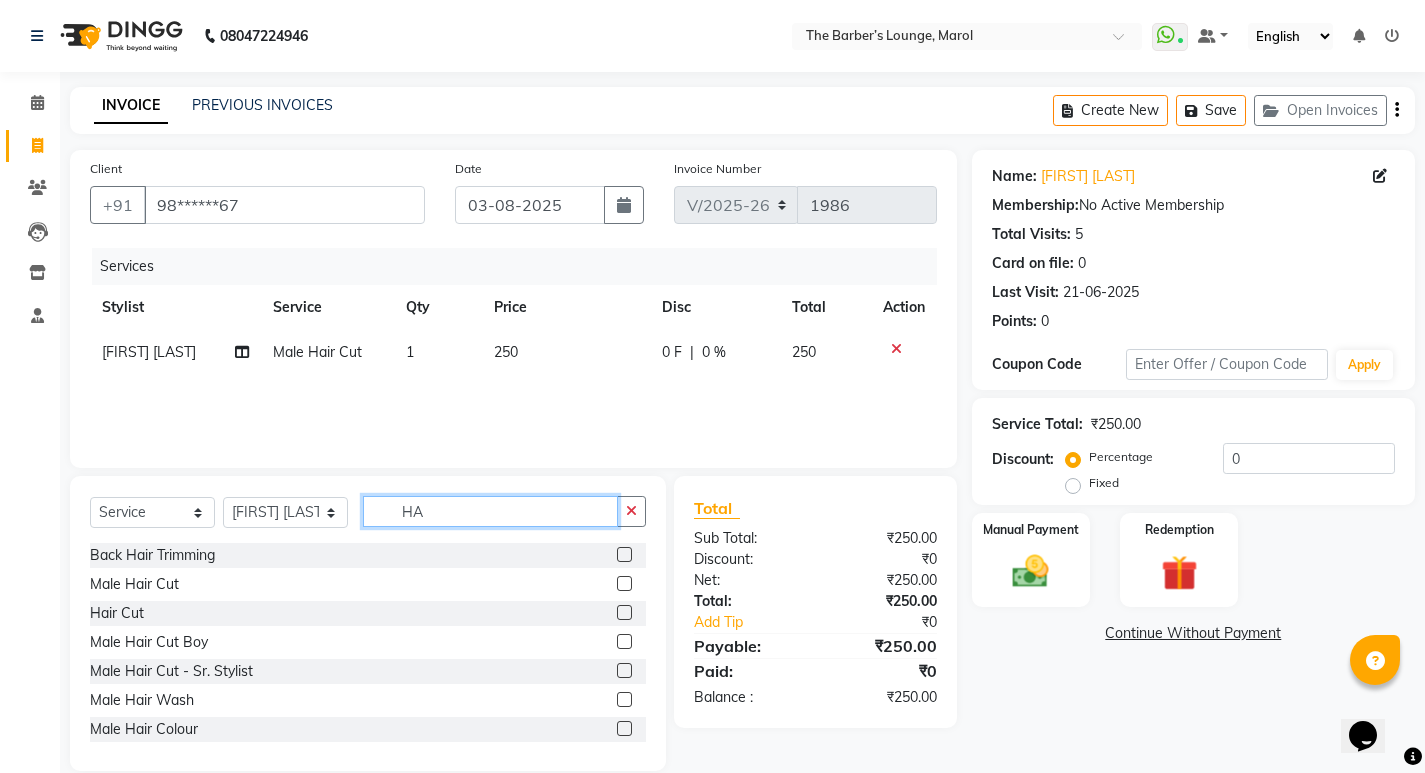 type on "H" 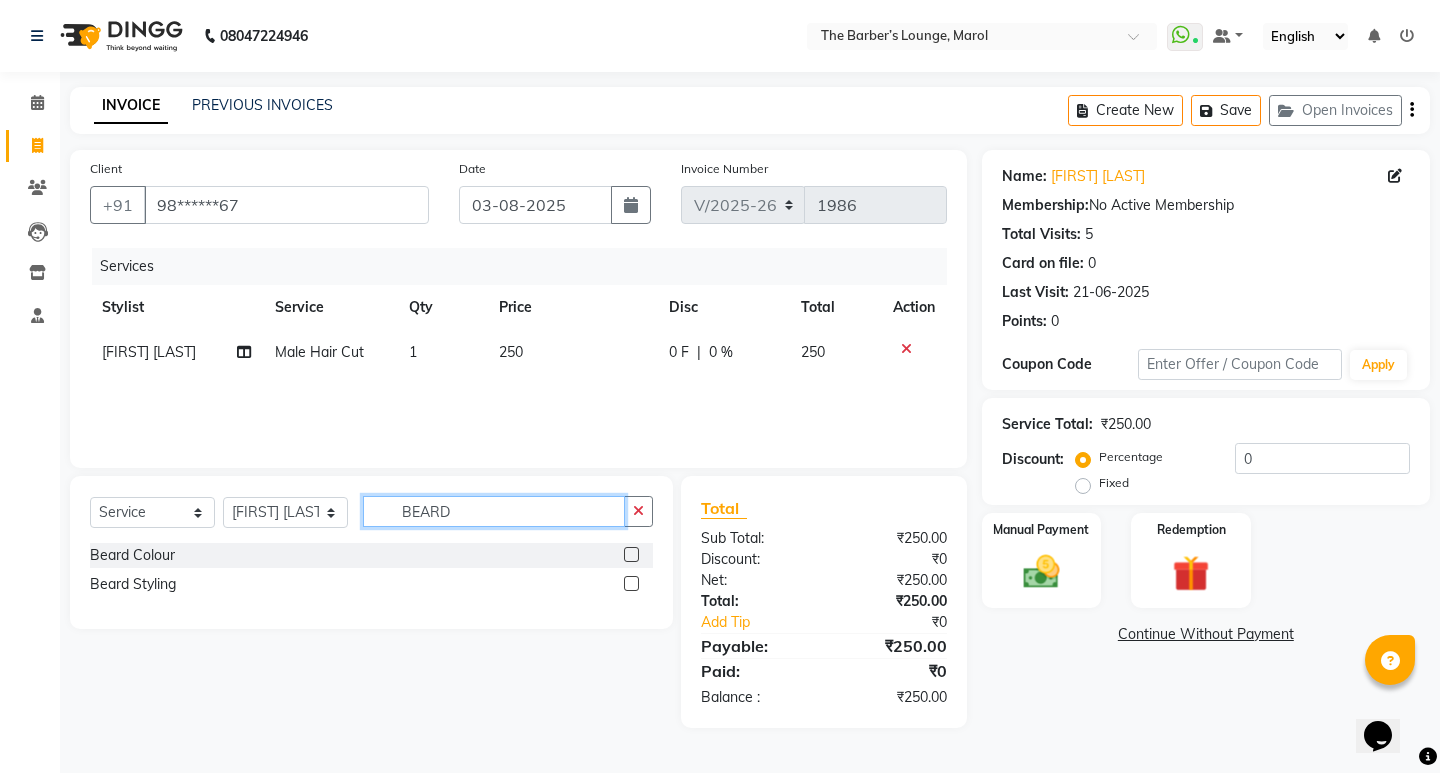 type on "BEARD" 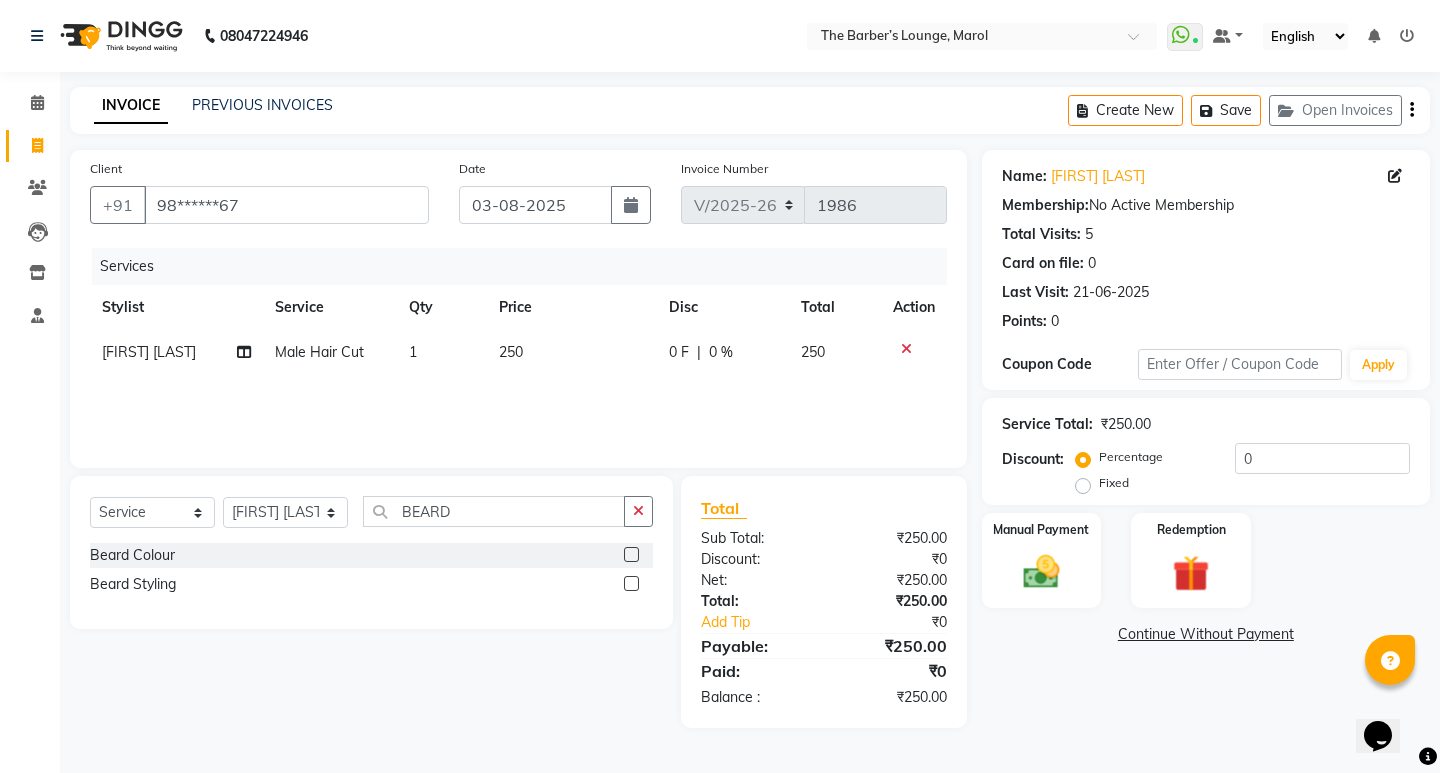 click 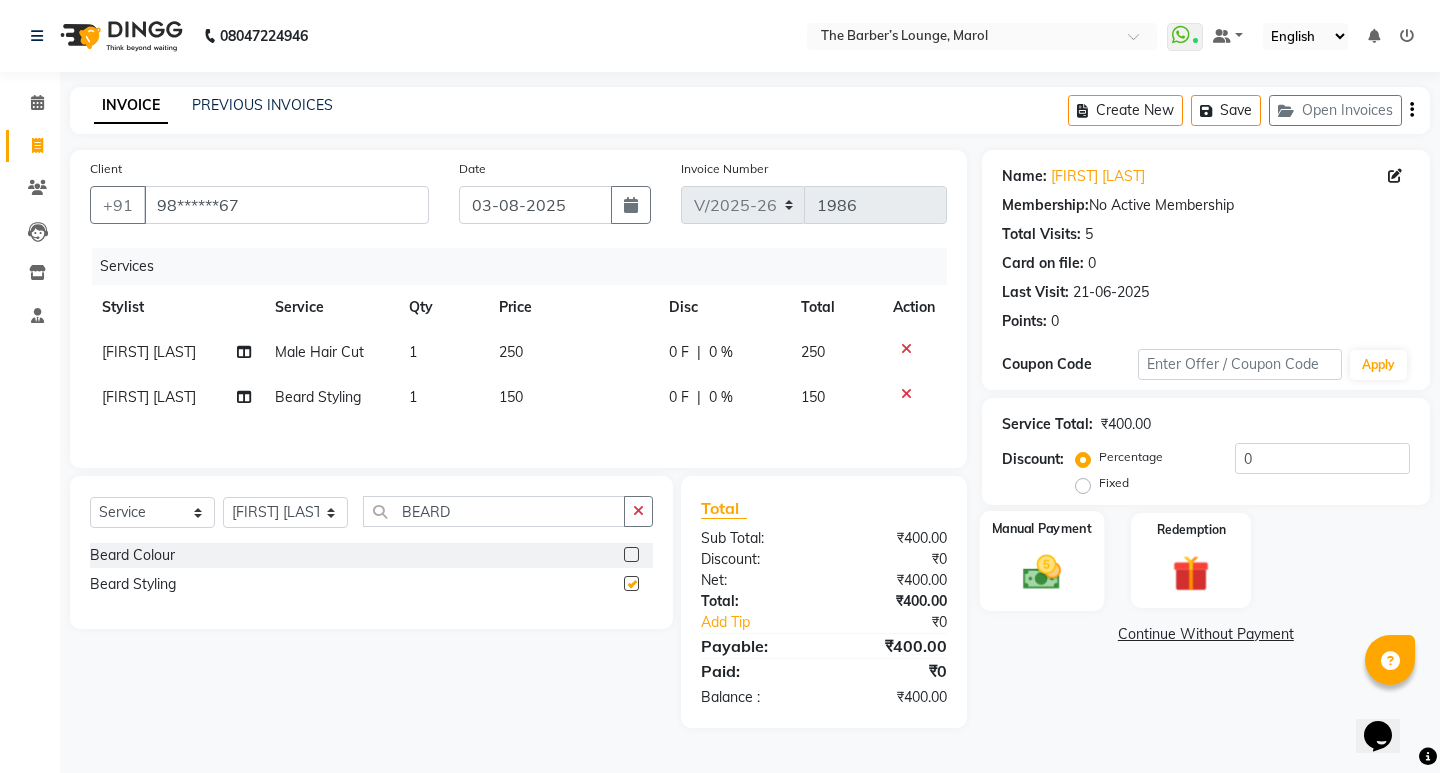 checkbox on "false" 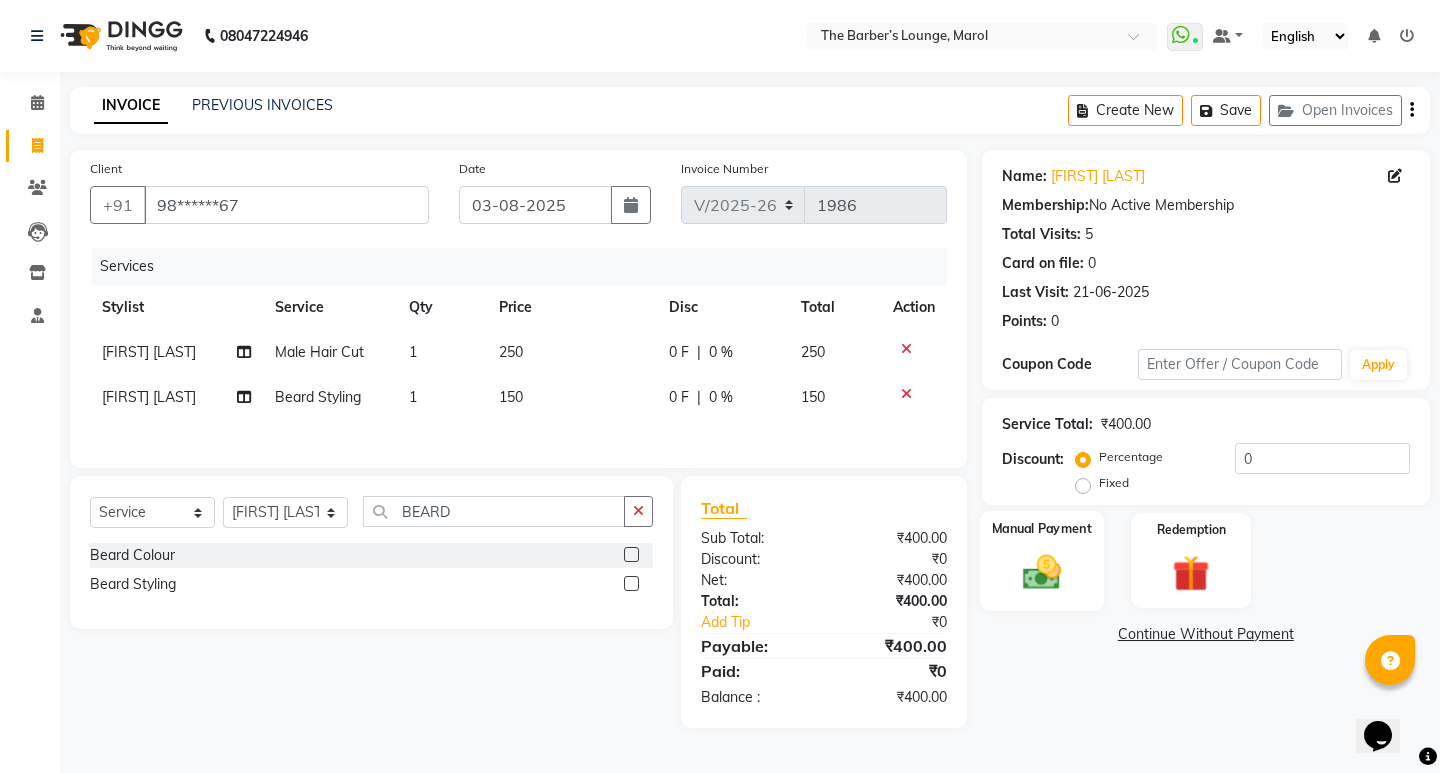 click on "Manual Payment" 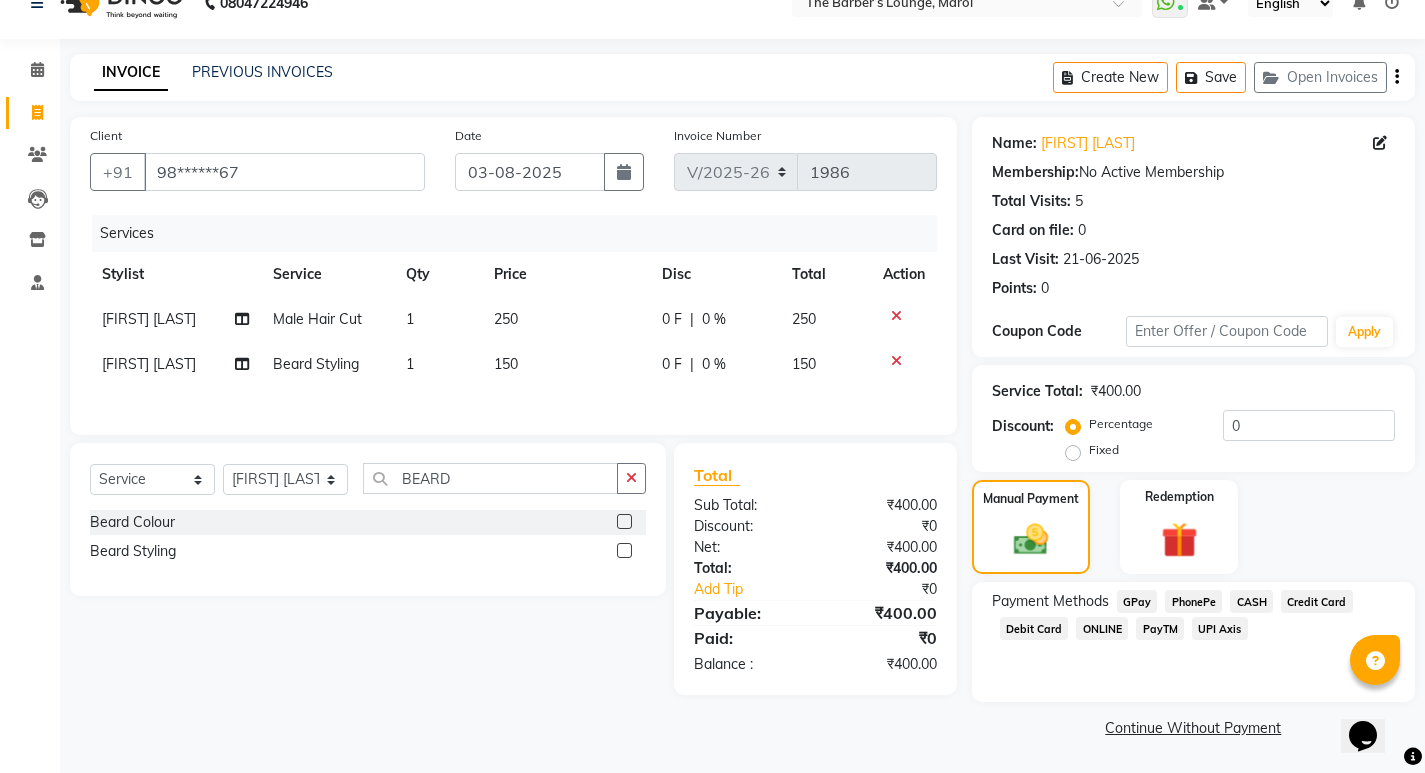 click on "PayTM" 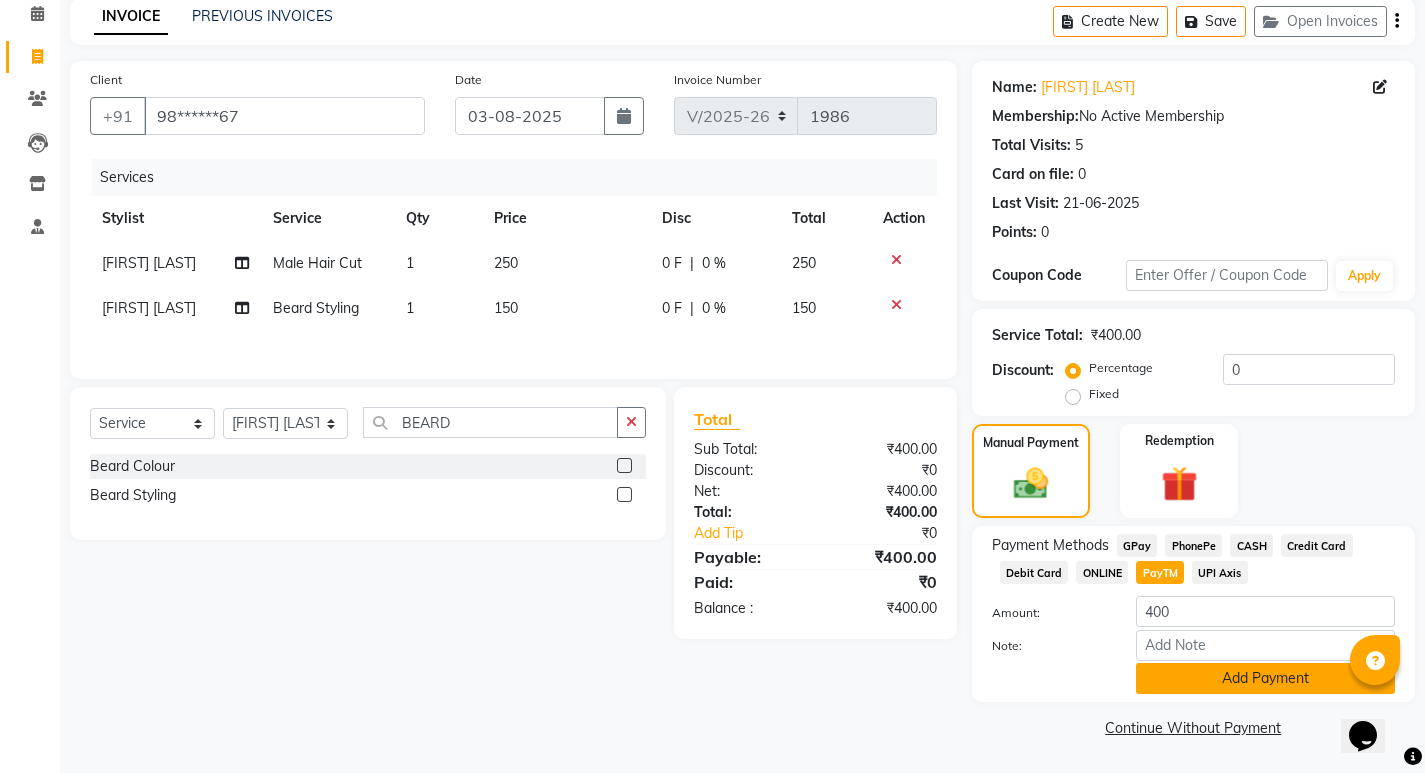click on "Add Payment" 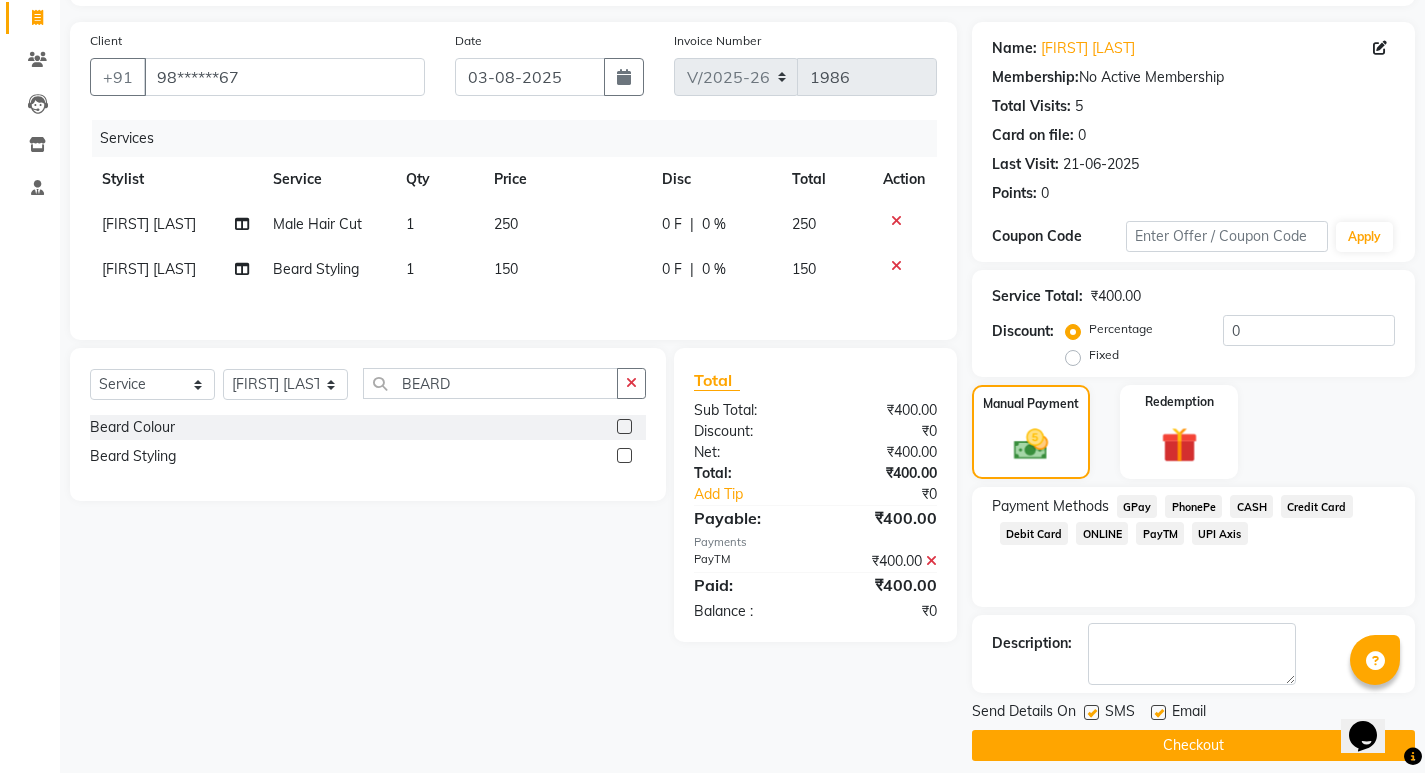 scroll, scrollTop: 146, scrollLeft: 0, axis: vertical 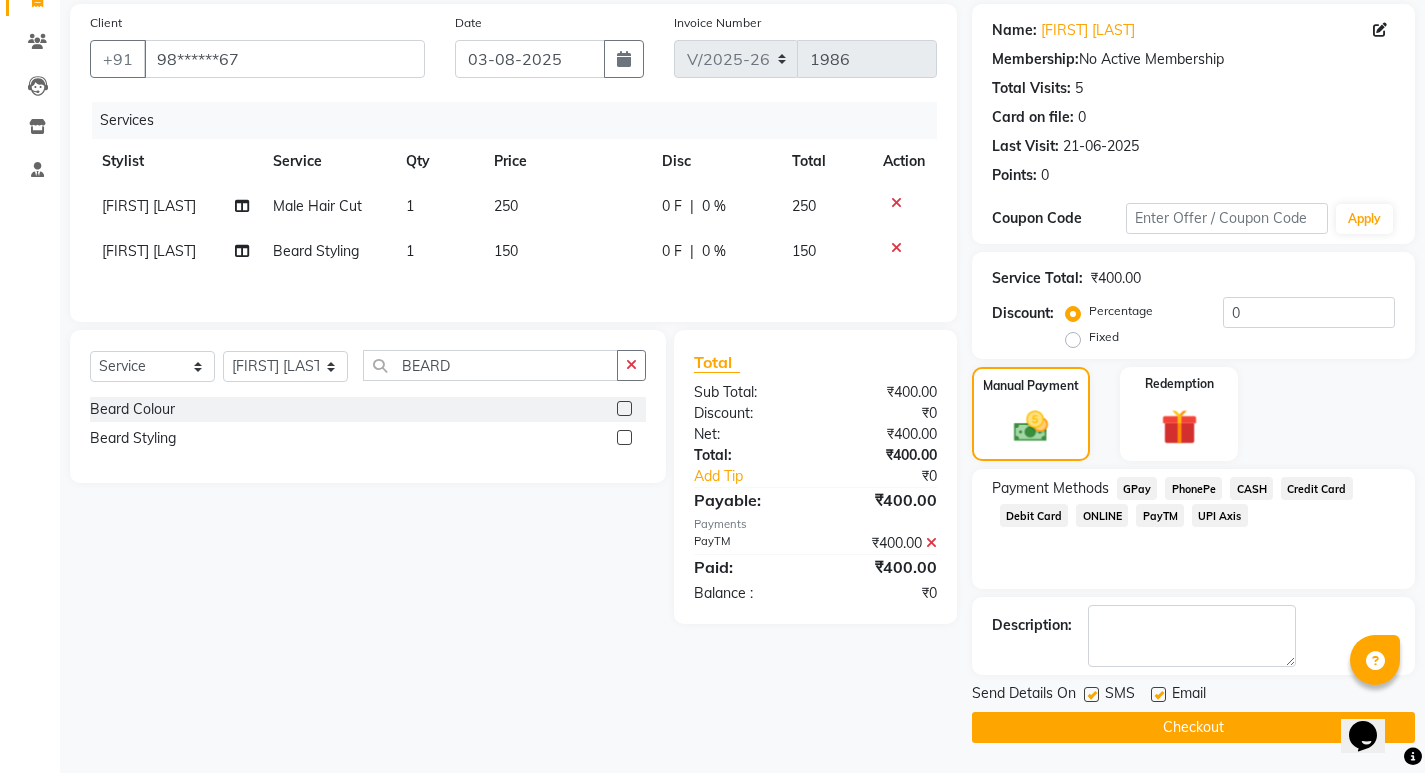 click on "Checkout" 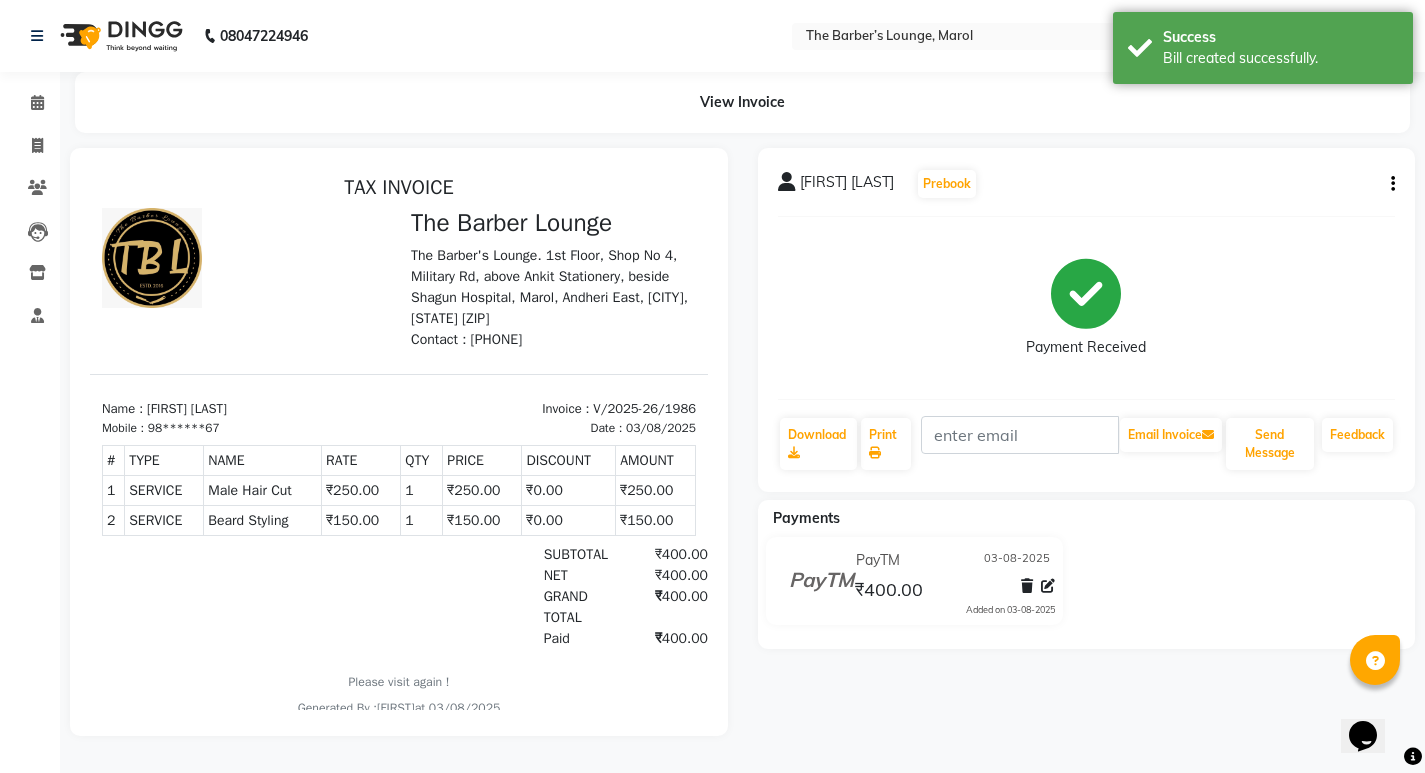 scroll, scrollTop: 0, scrollLeft: 0, axis: both 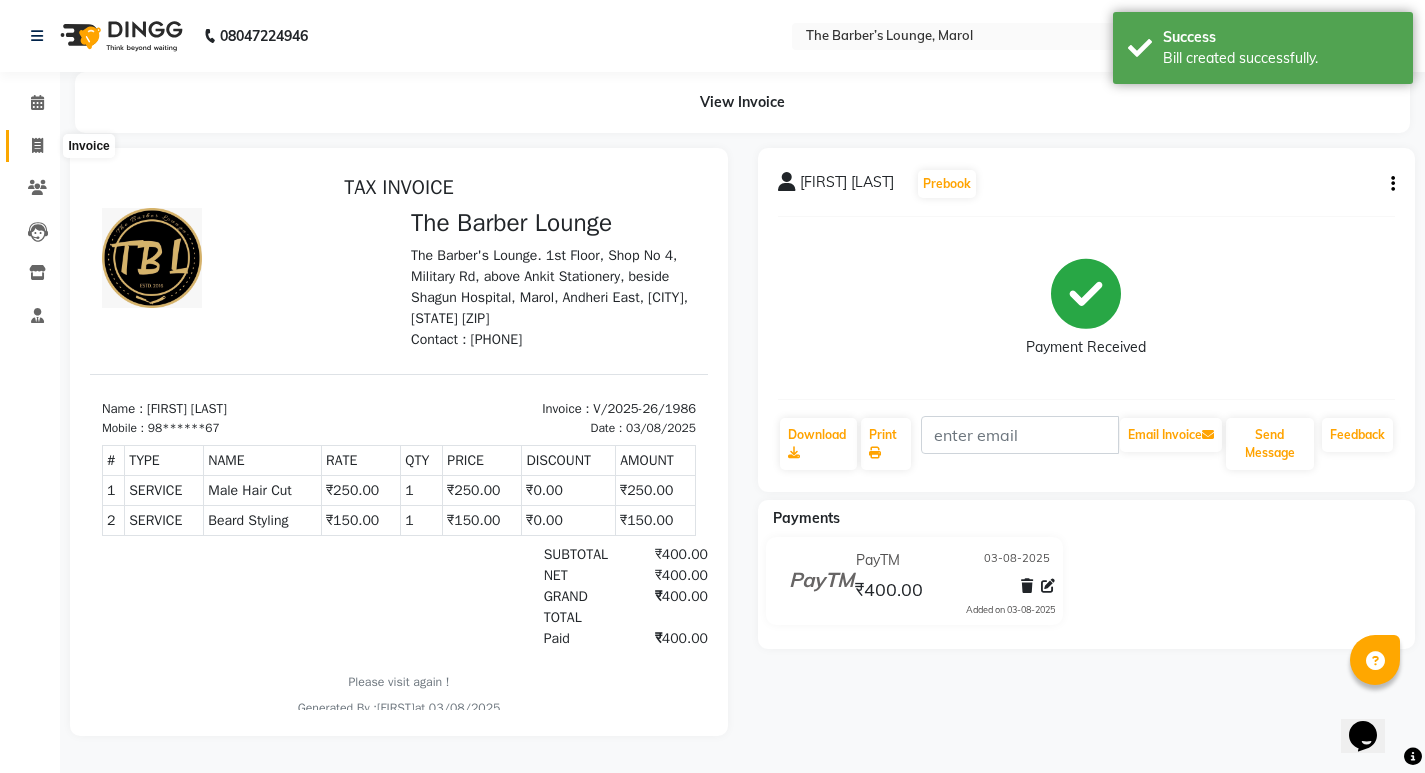 click 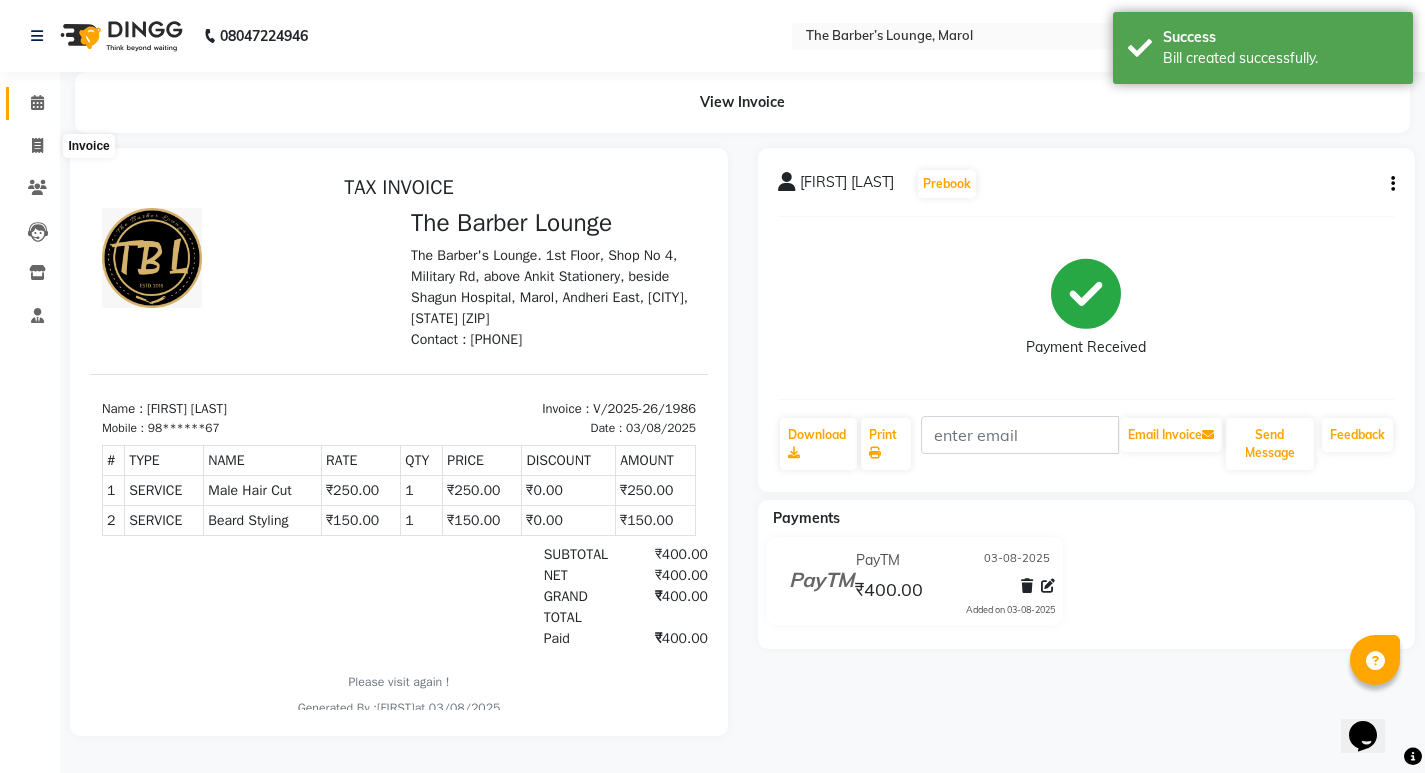 select on "7188" 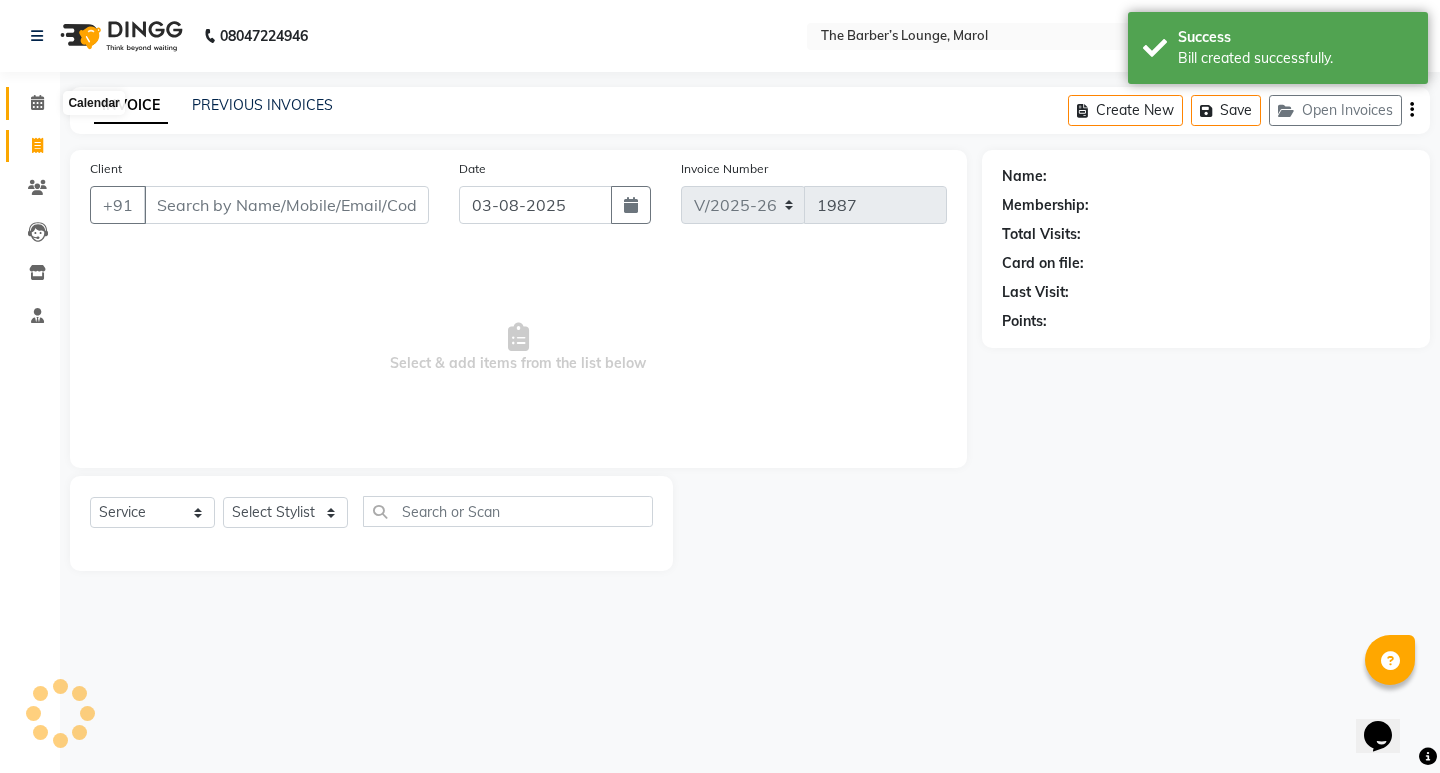 click 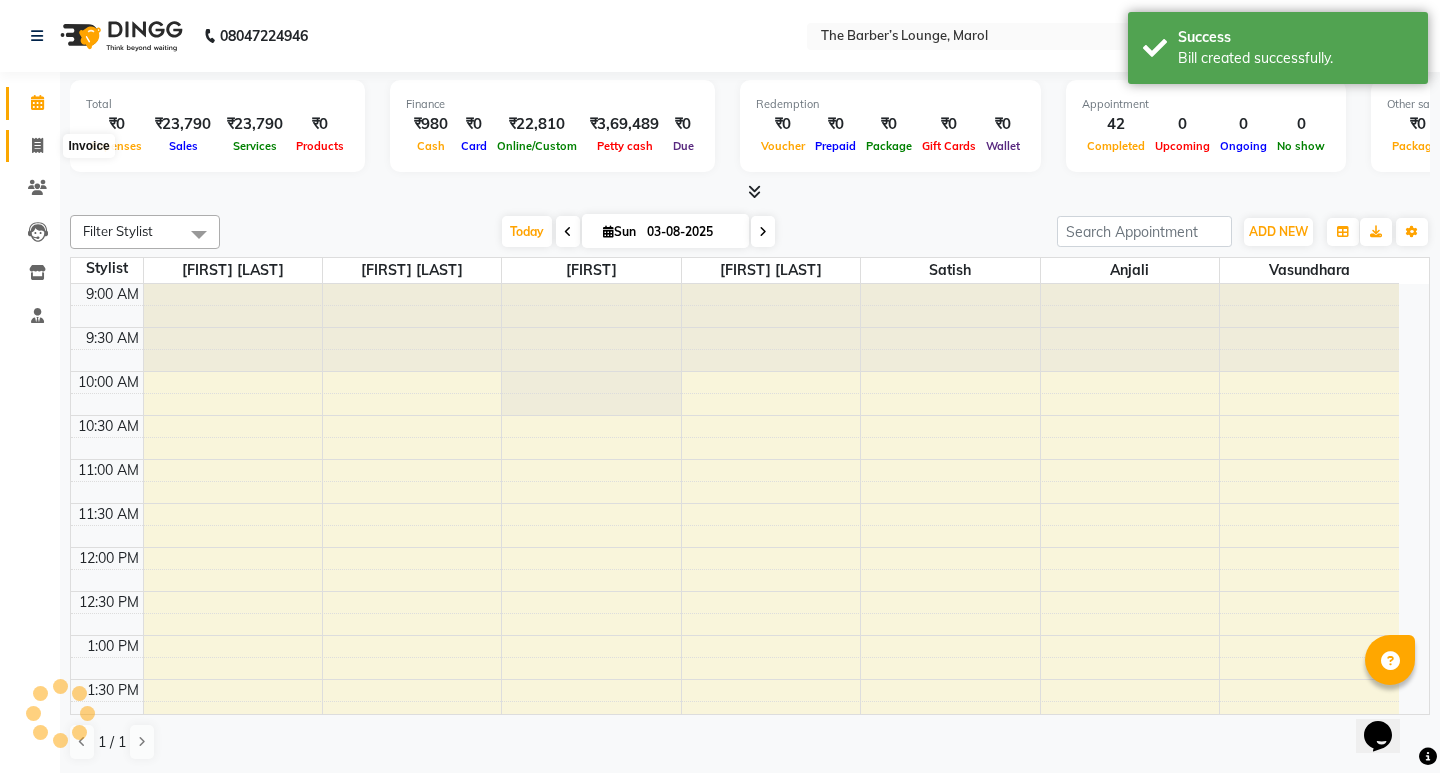 click 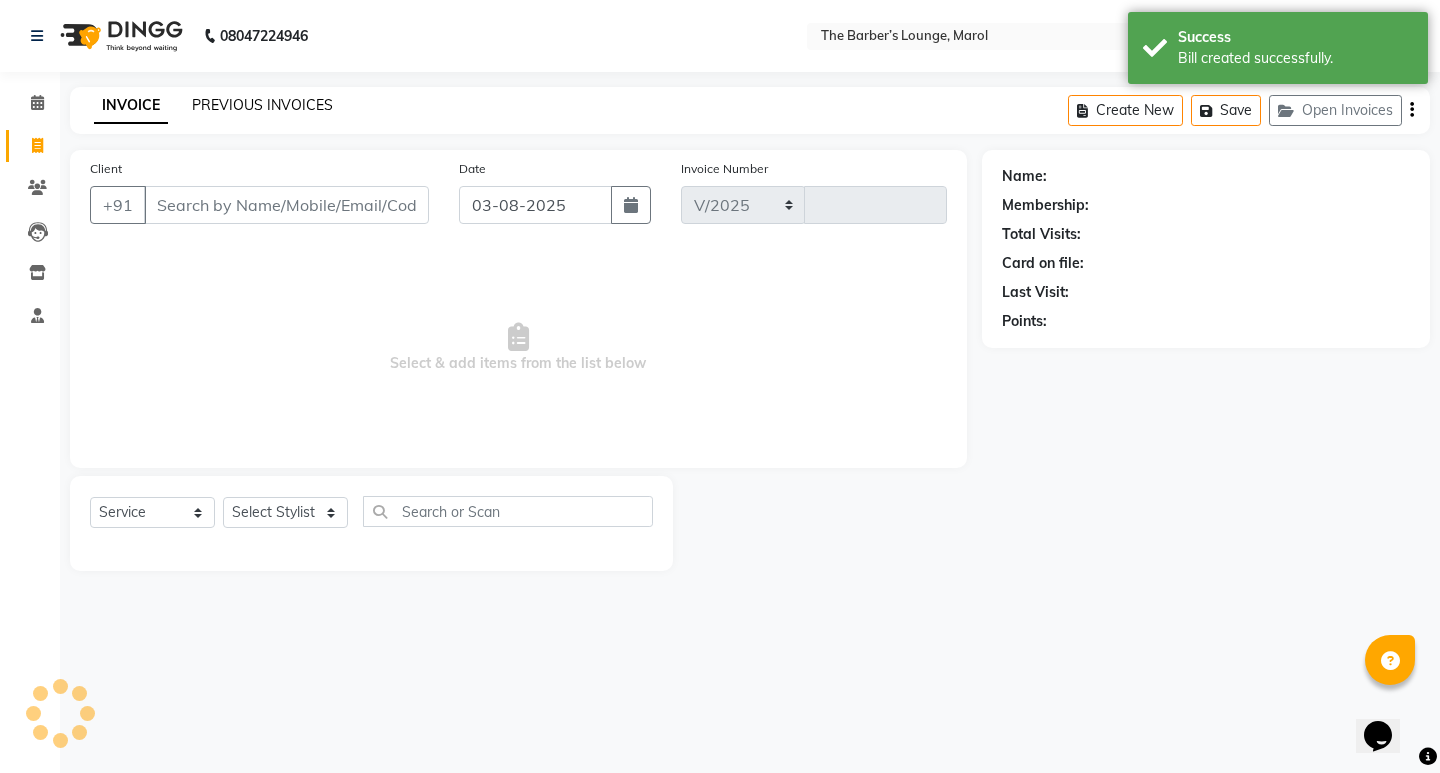 select on "7188" 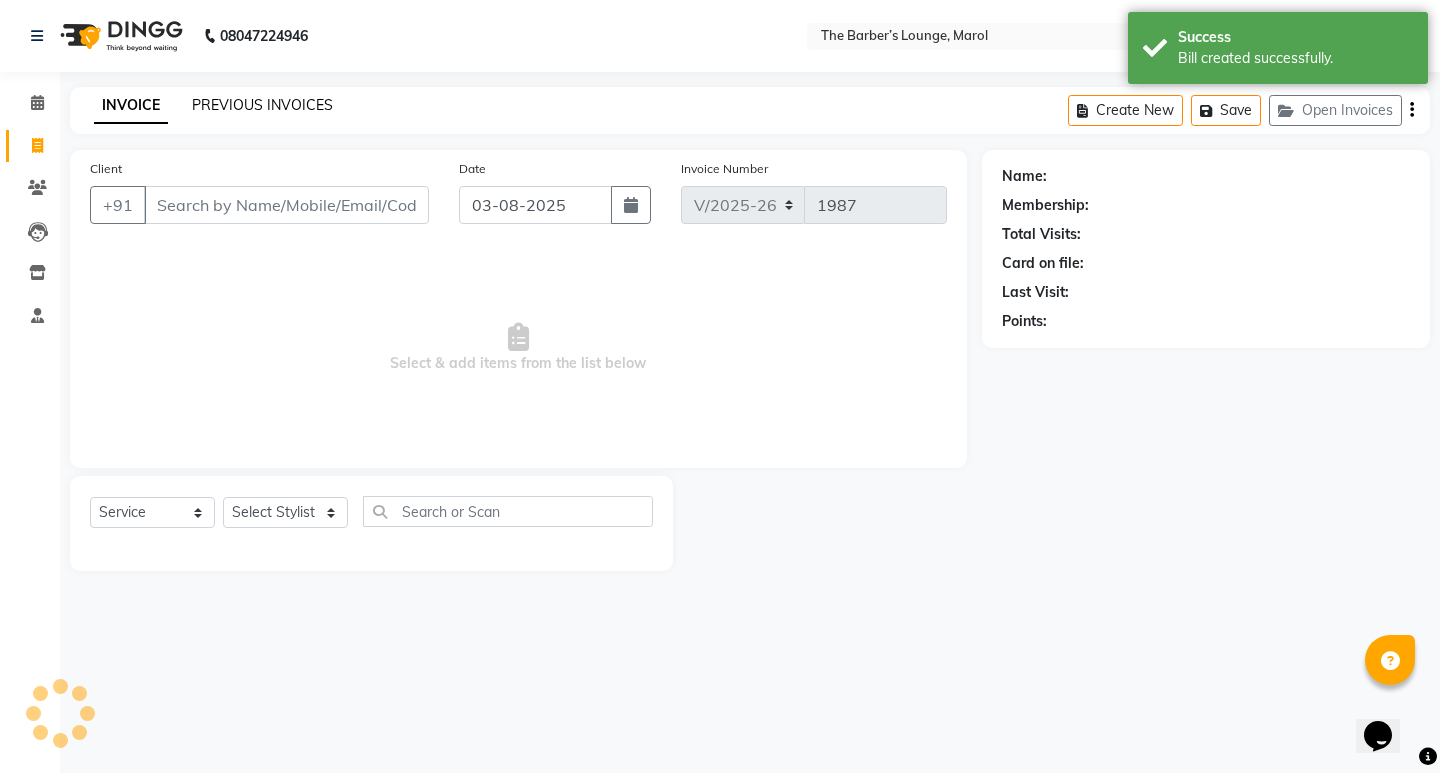 click on "PREVIOUS INVOICES" 